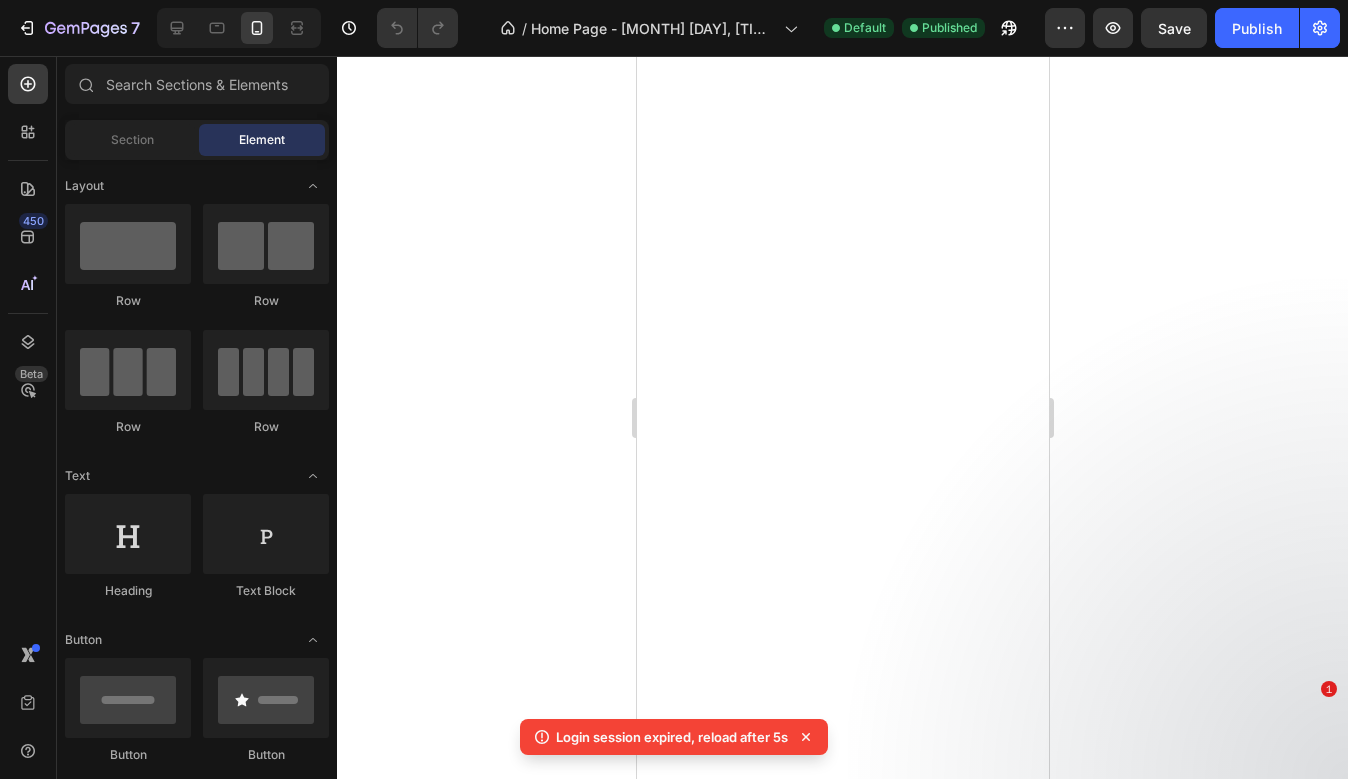 scroll, scrollTop: 0, scrollLeft: 0, axis: both 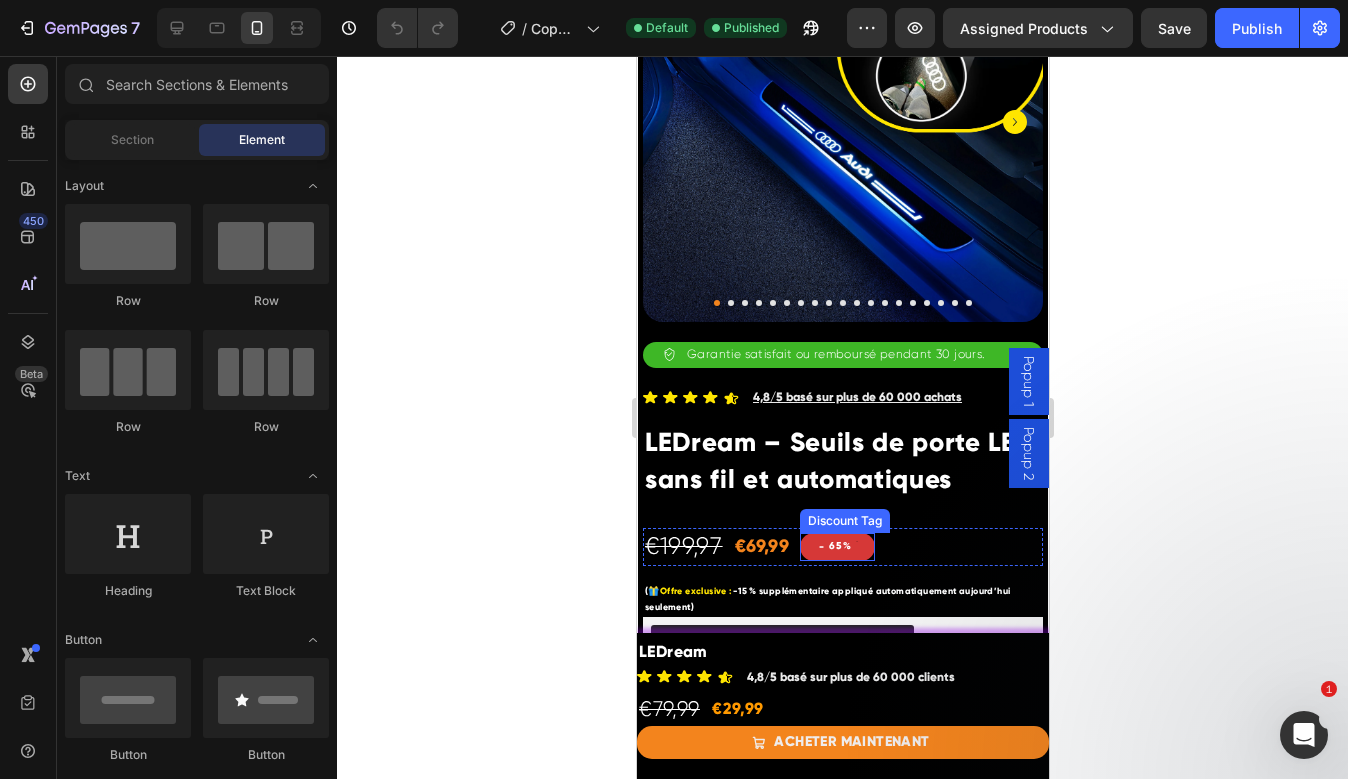 click on "- 65%" at bounding box center [837, 547] 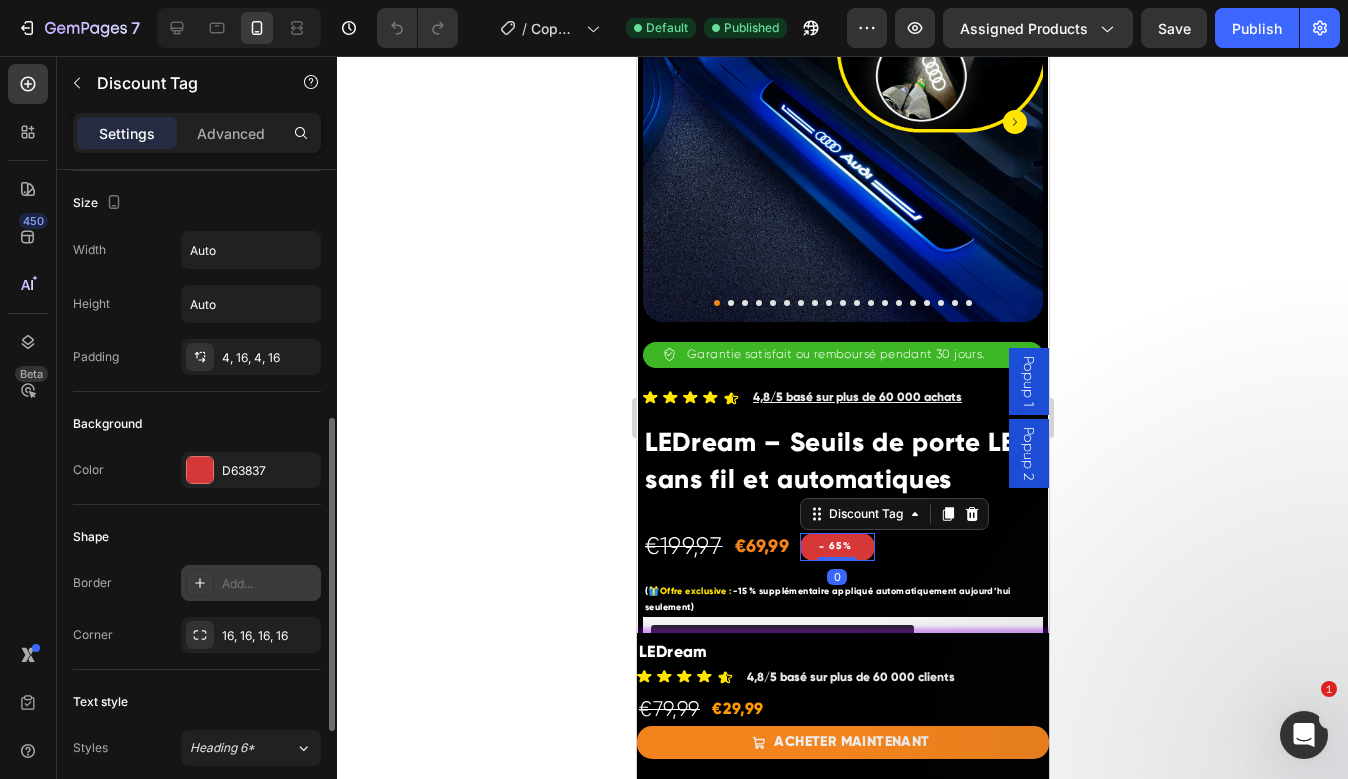 scroll, scrollTop: 626, scrollLeft: 0, axis: vertical 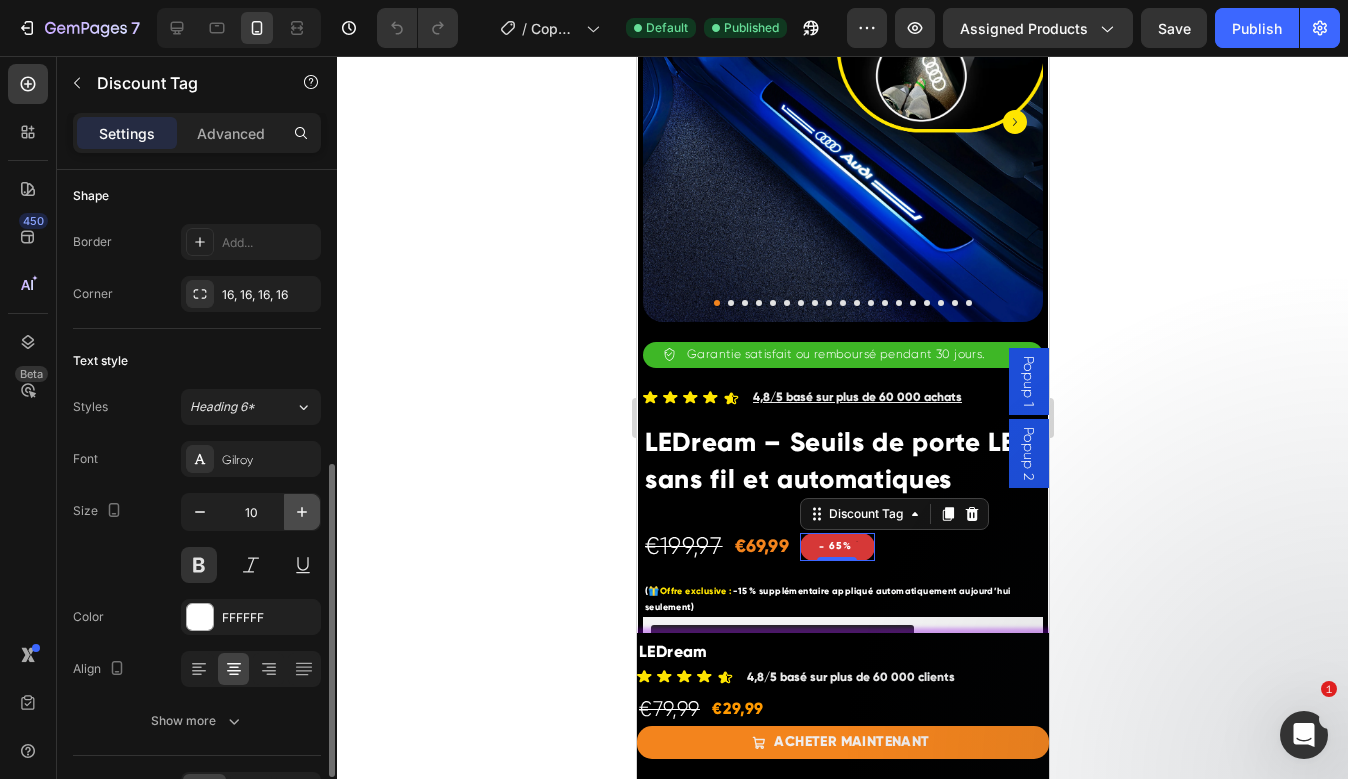 click 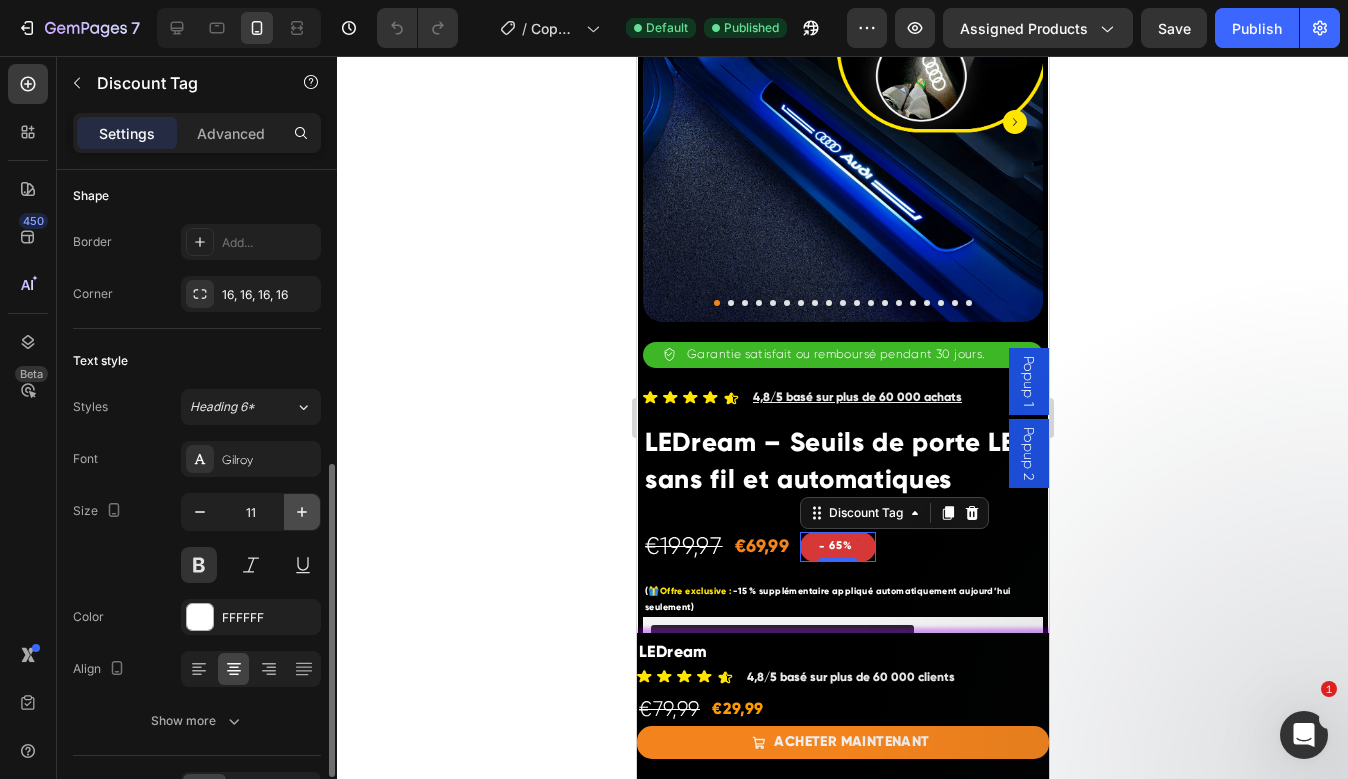 click 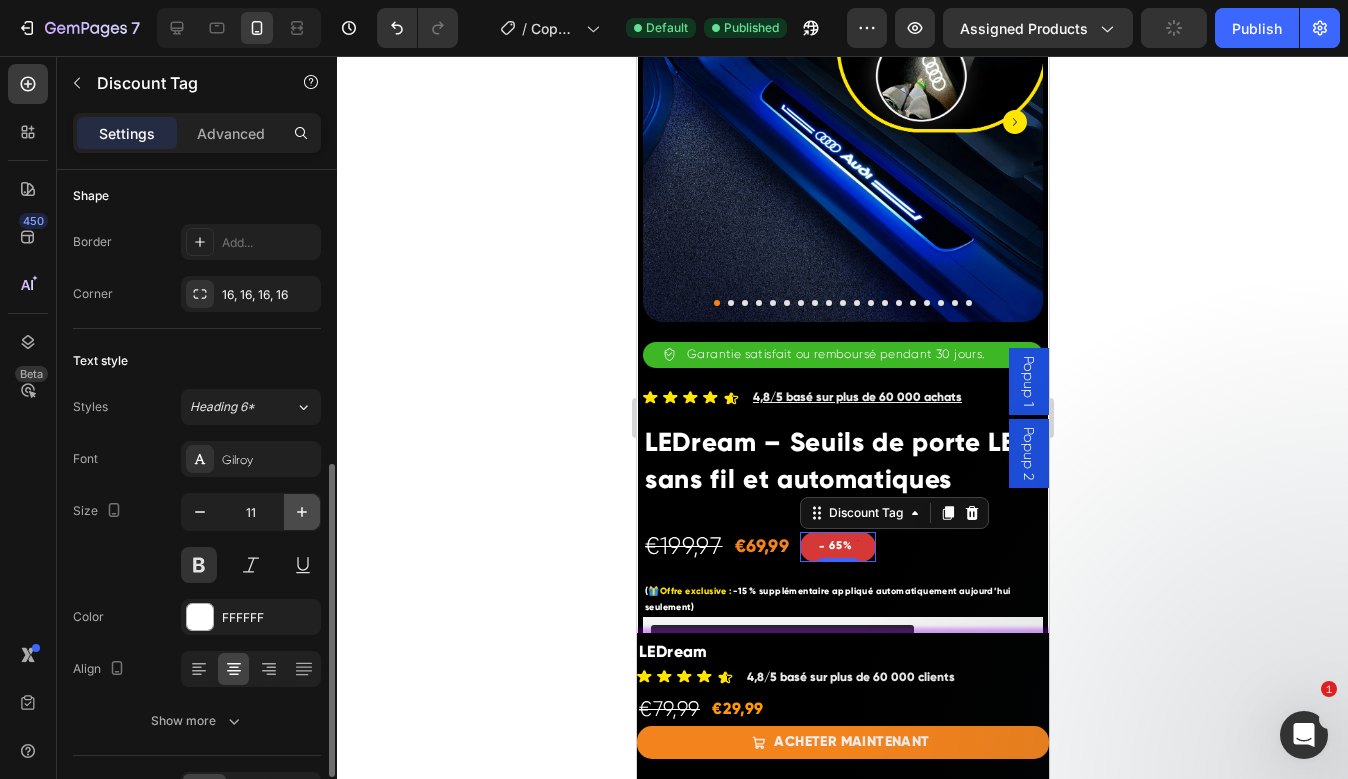 type on "12" 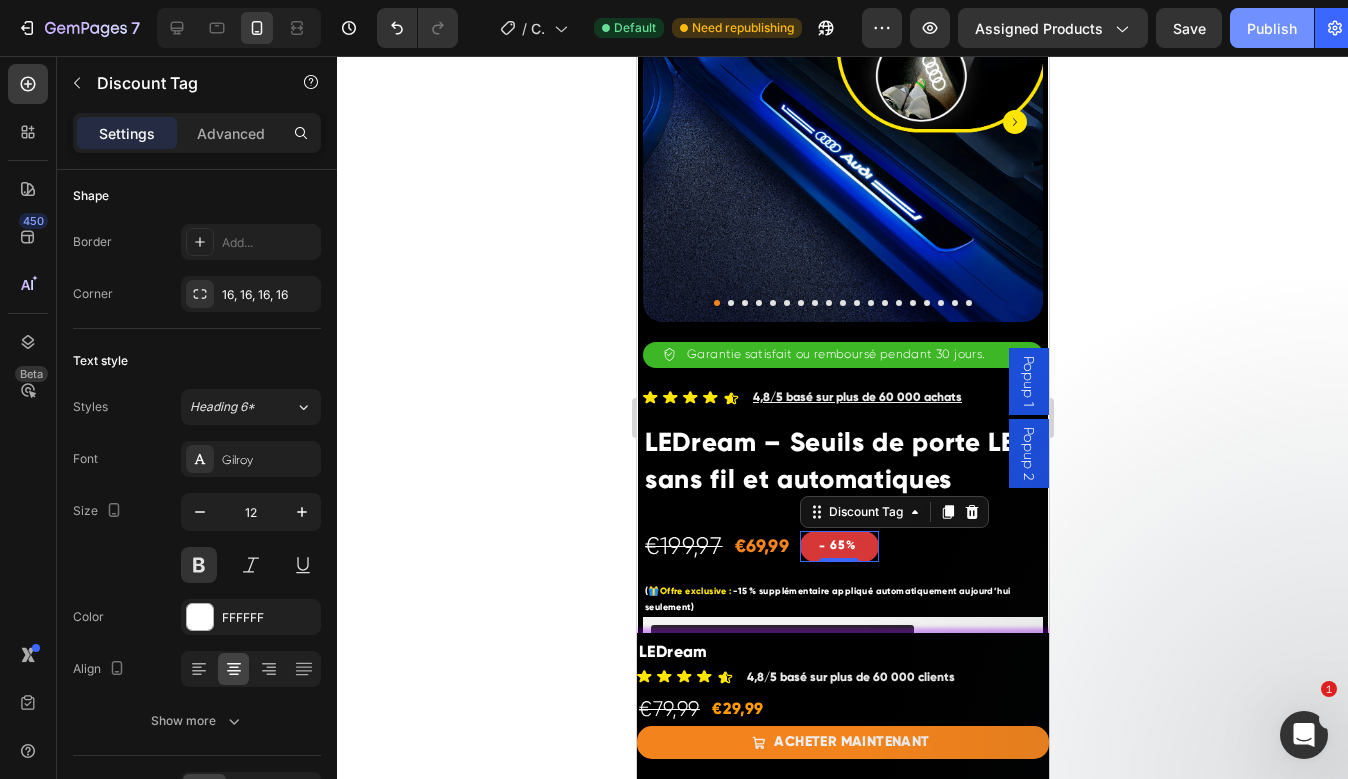 click on "Publish" 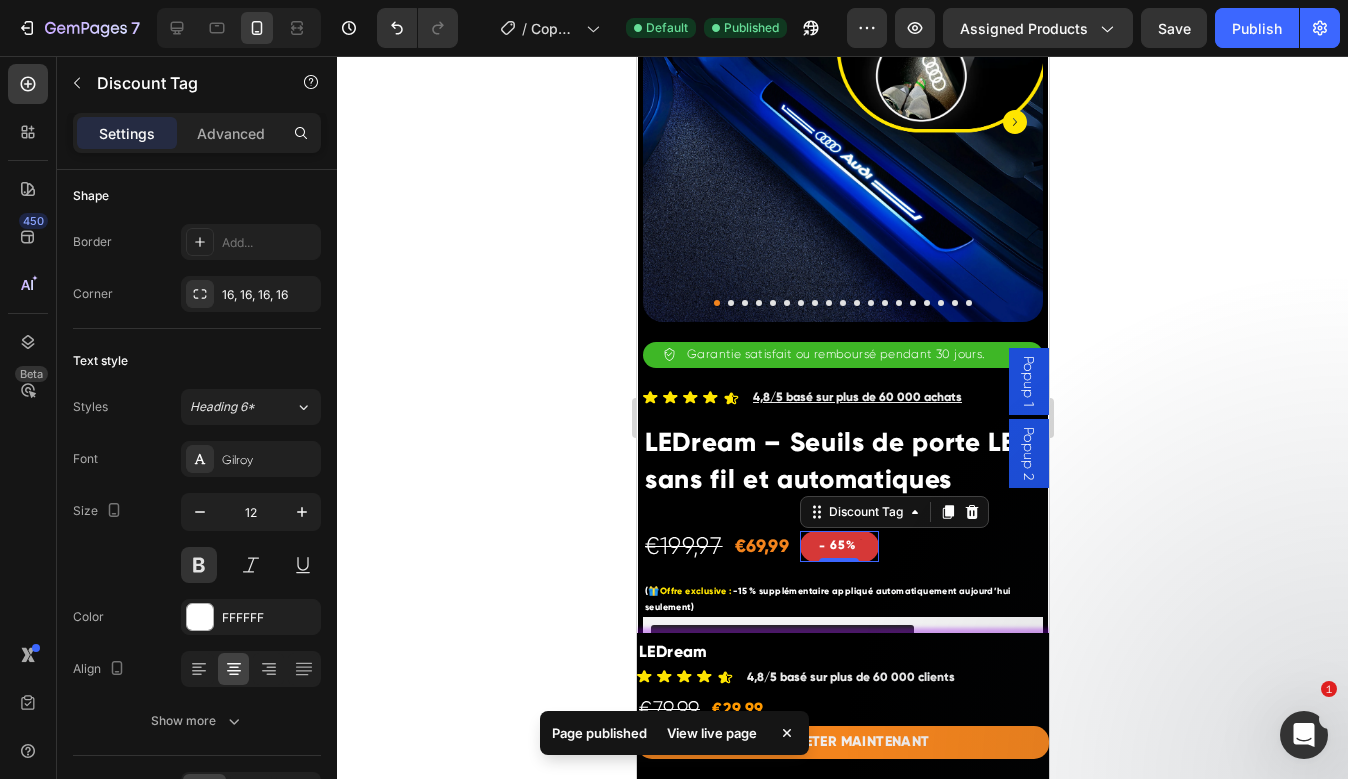 click 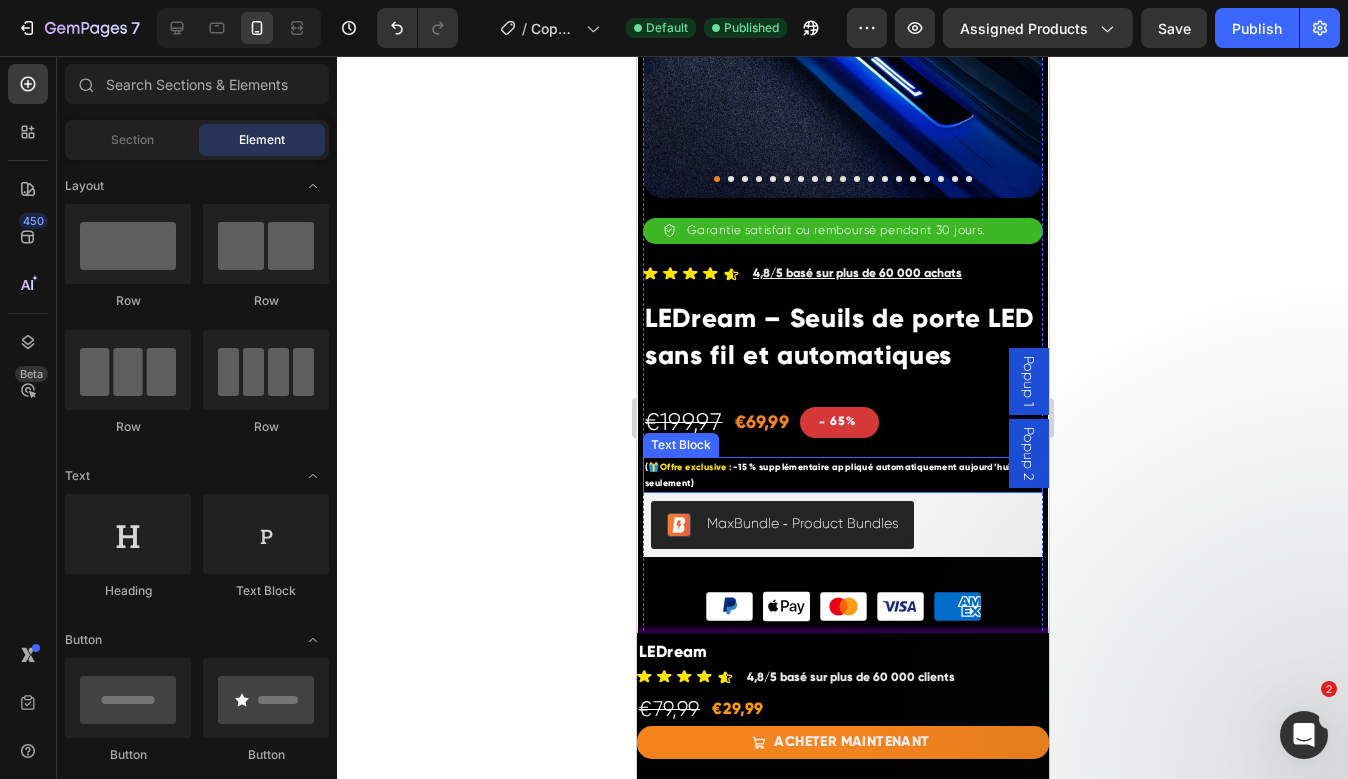 scroll, scrollTop: 482, scrollLeft: 0, axis: vertical 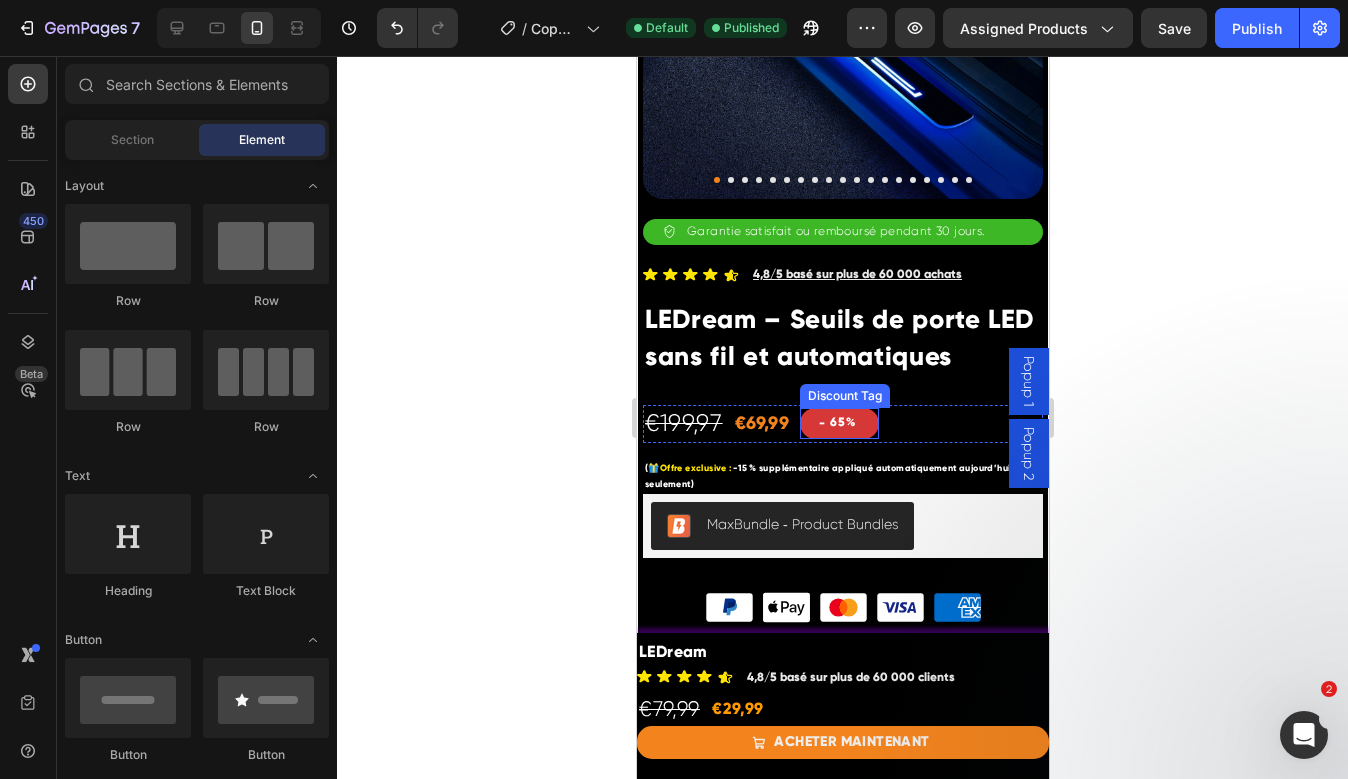 click on "- 65%" at bounding box center [839, 423] 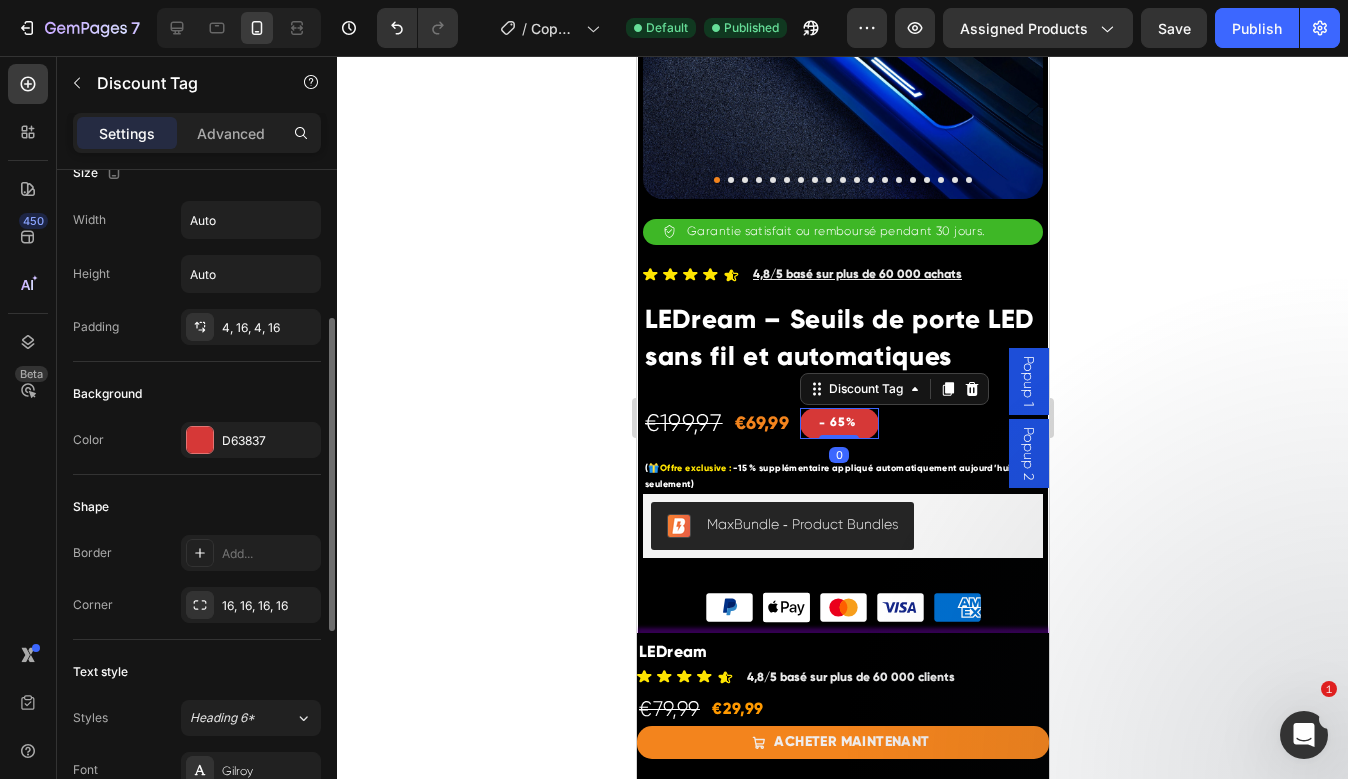 scroll, scrollTop: 639, scrollLeft: 0, axis: vertical 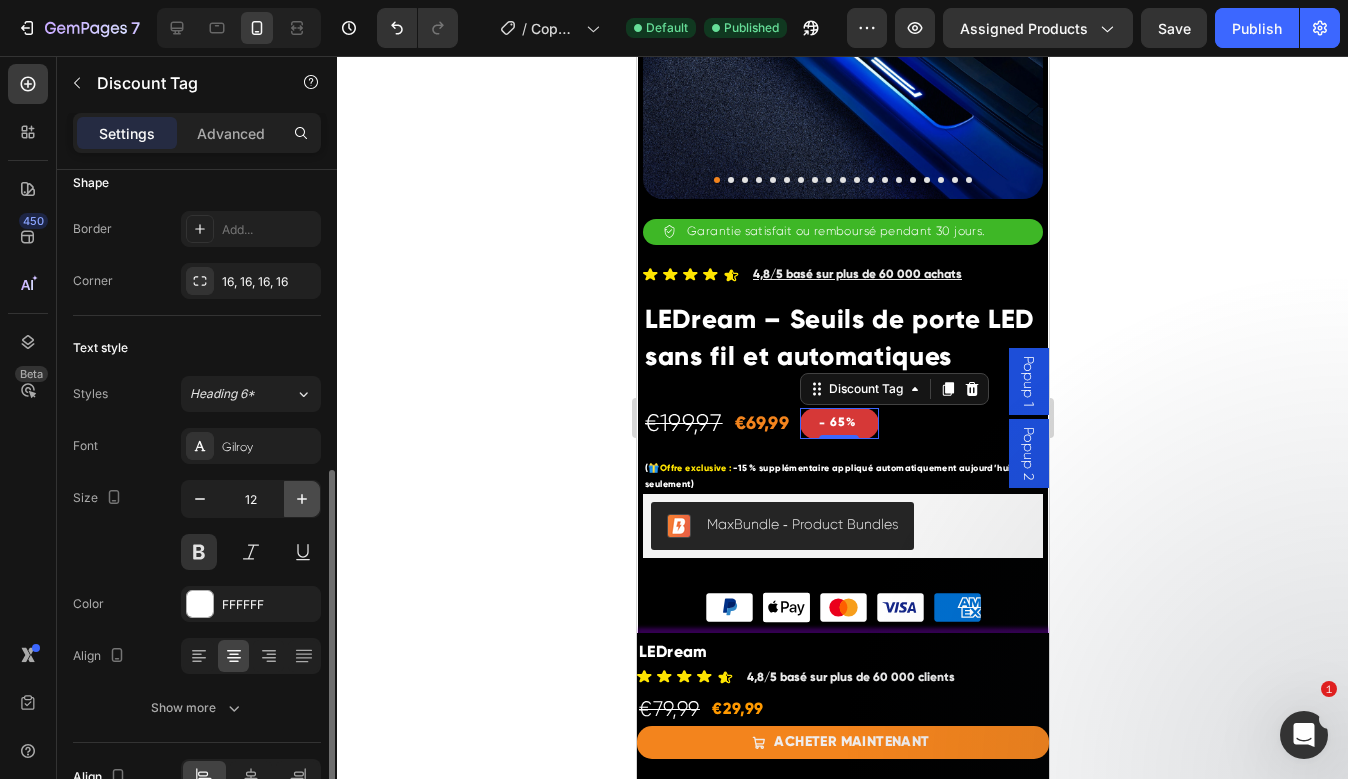 click 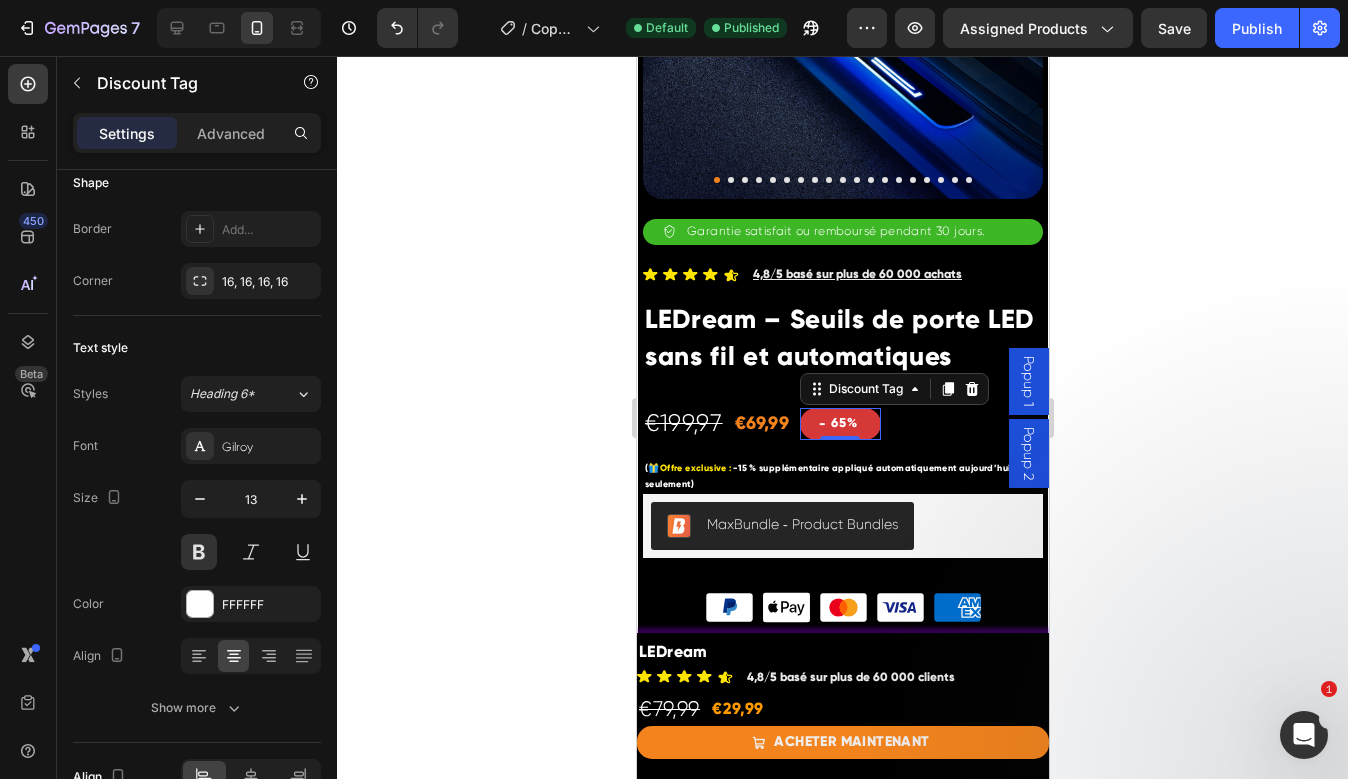 click 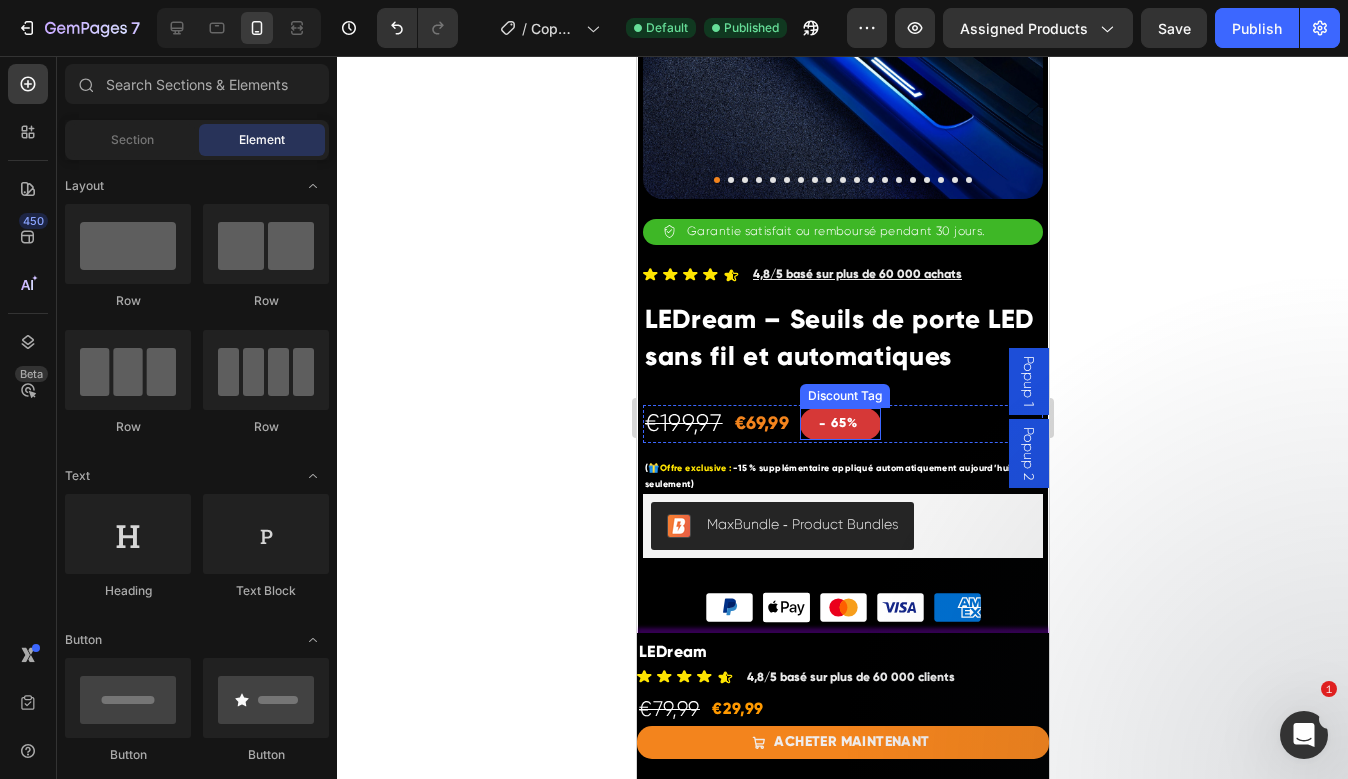 click on "-" at bounding box center (822, 424) 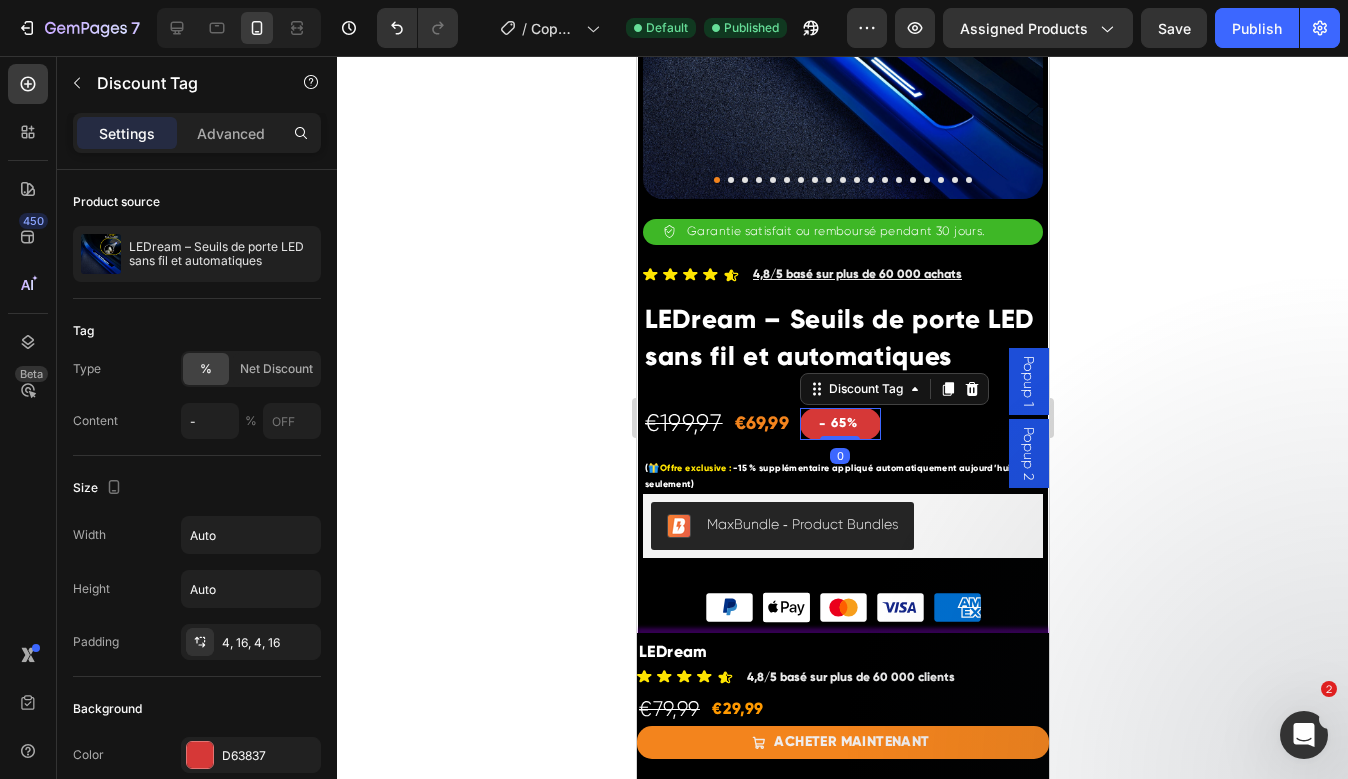 click at bounding box center (861, 424) 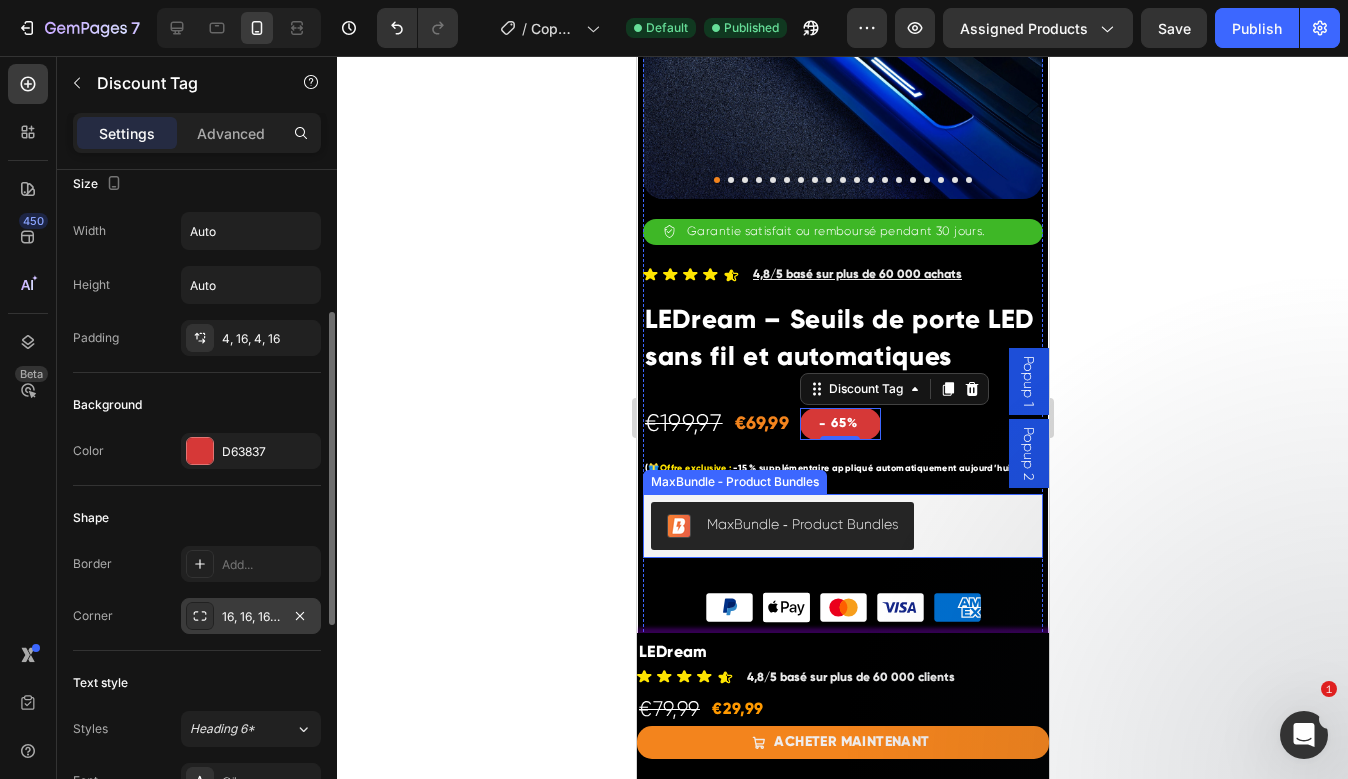 scroll, scrollTop: 609, scrollLeft: 0, axis: vertical 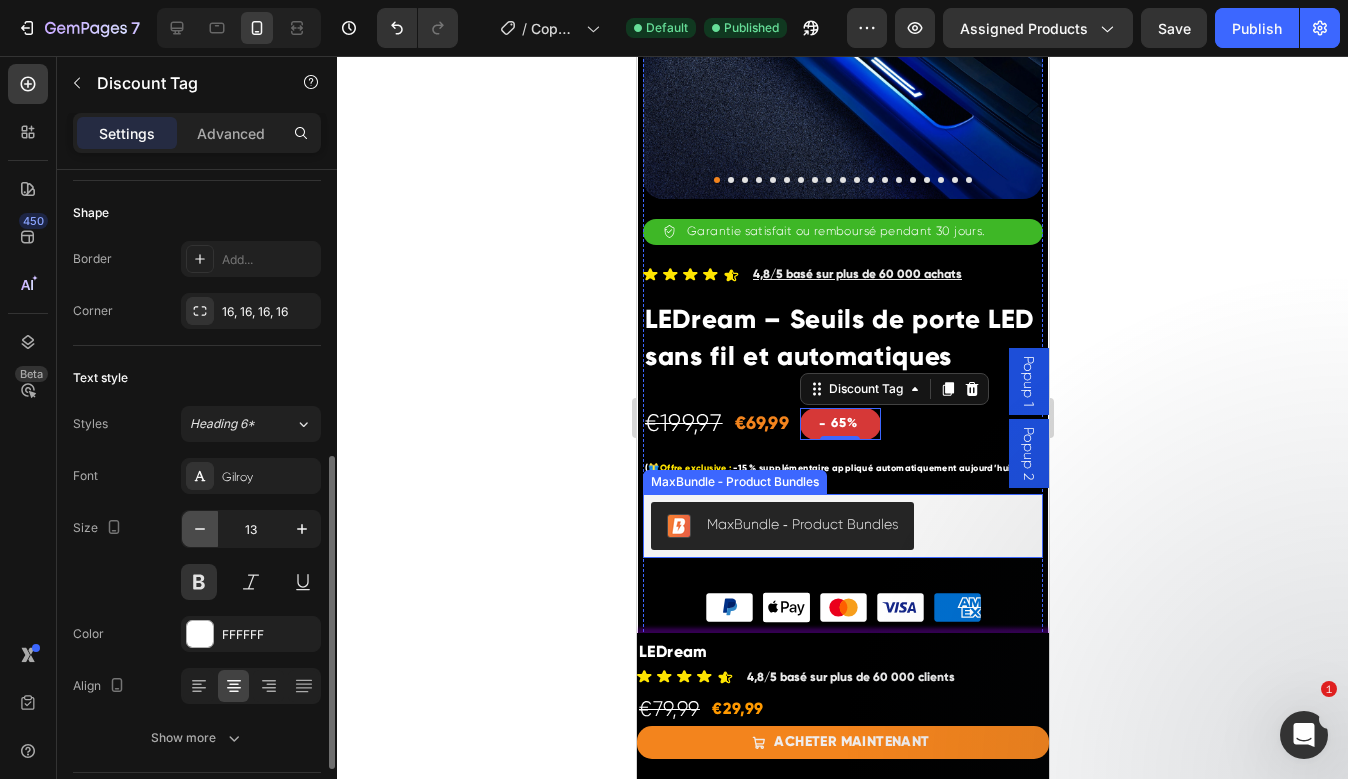 click 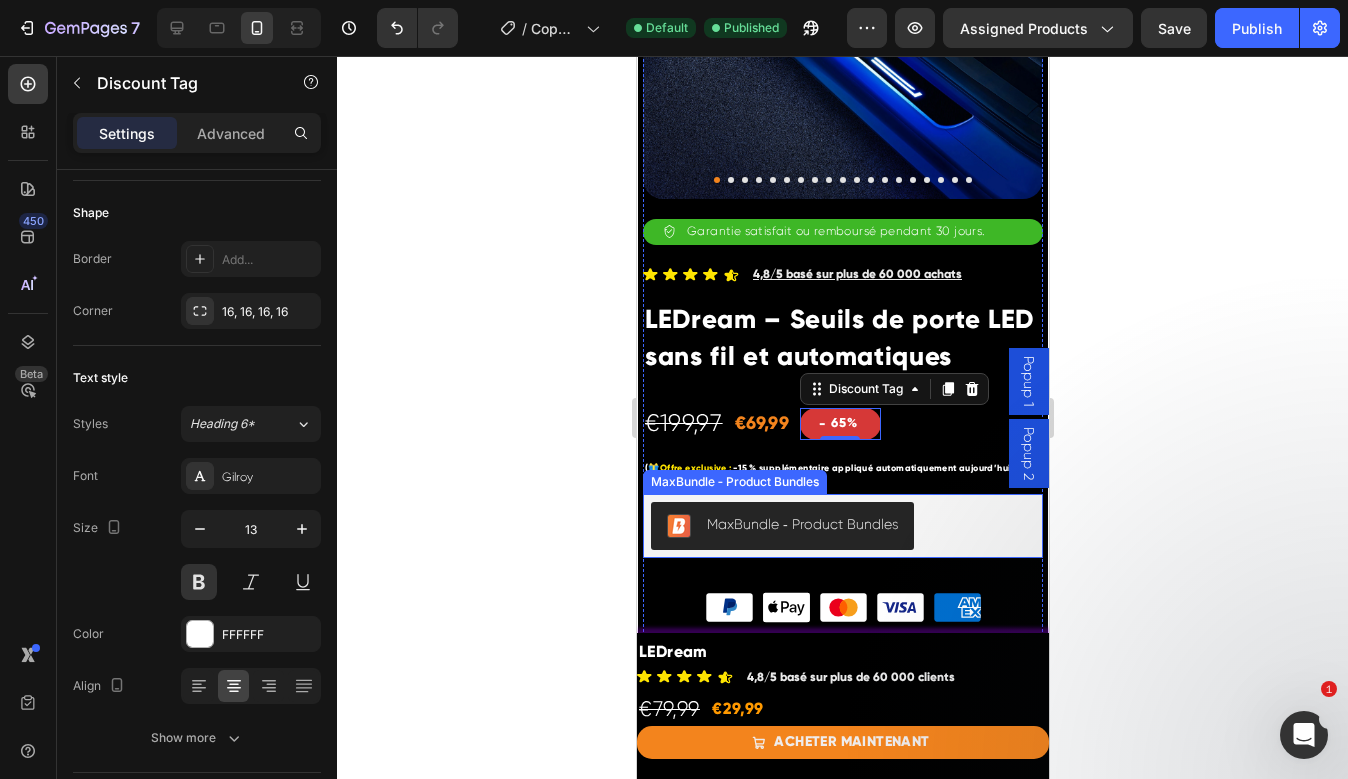type on "12" 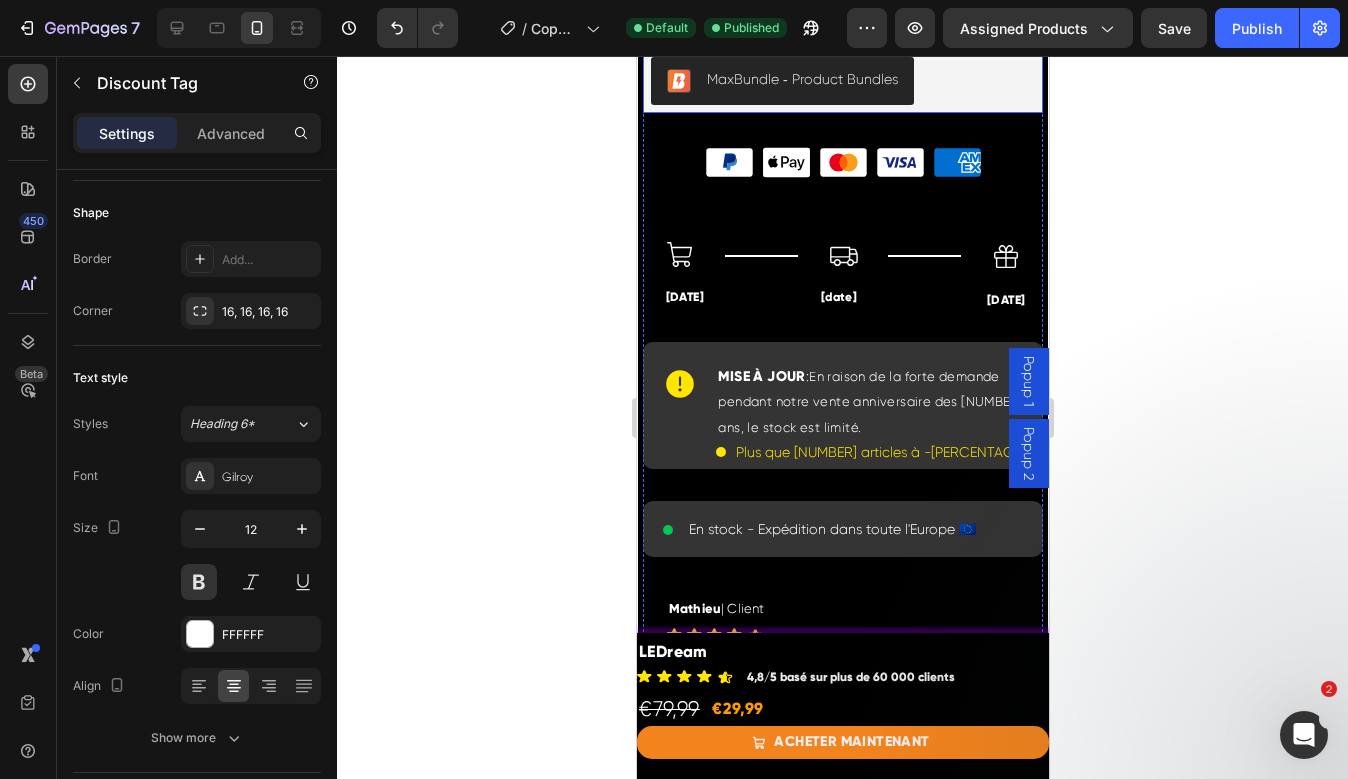scroll, scrollTop: 974, scrollLeft: 0, axis: vertical 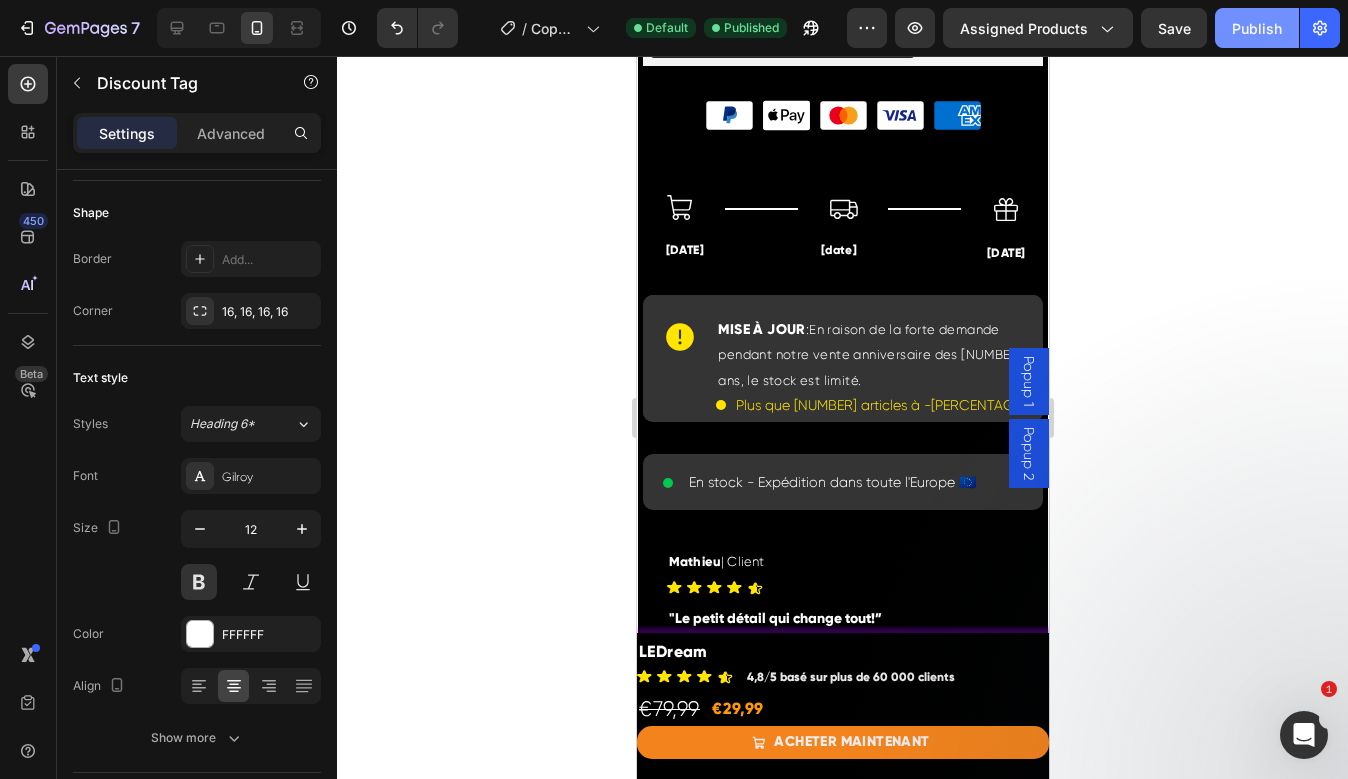 click on "Publish" at bounding box center (1257, 28) 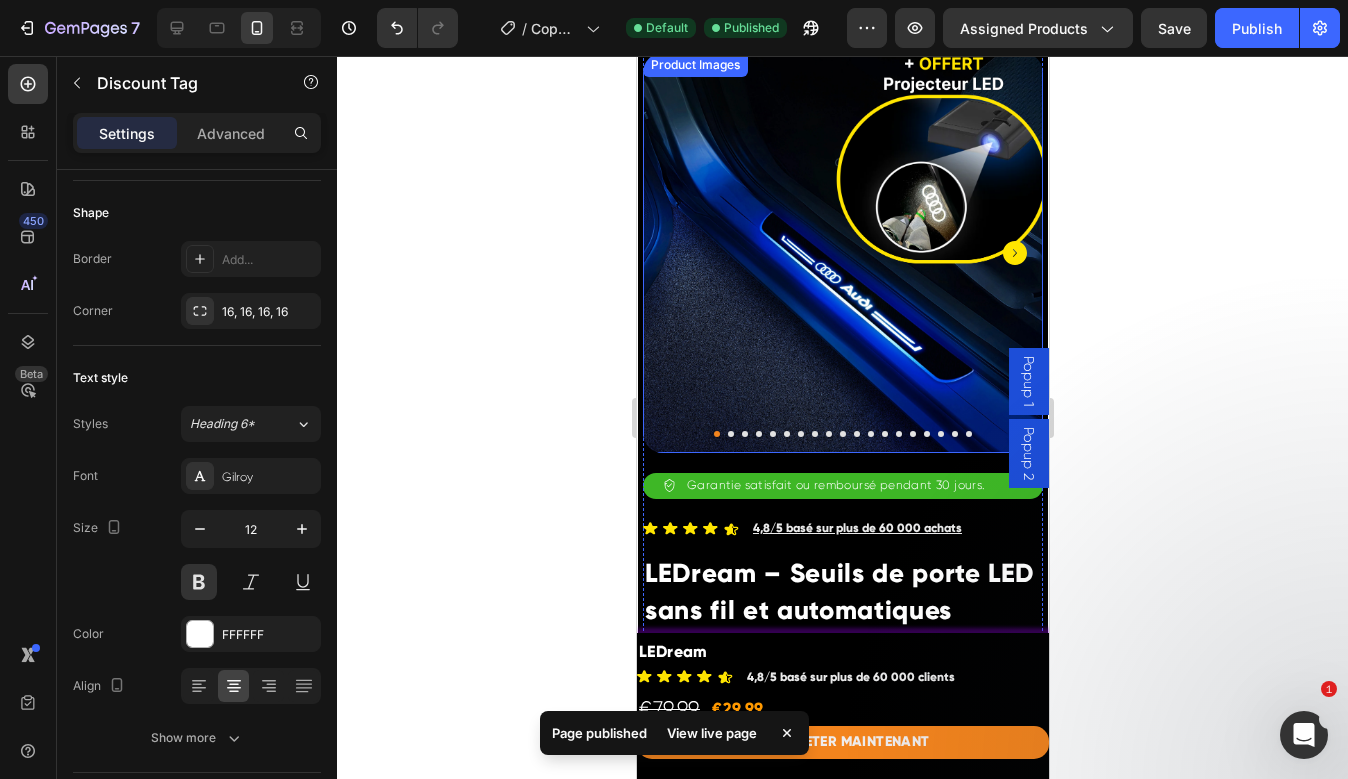 scroll, scrollTop: 235, scrollLeft: 0, axis: vertical 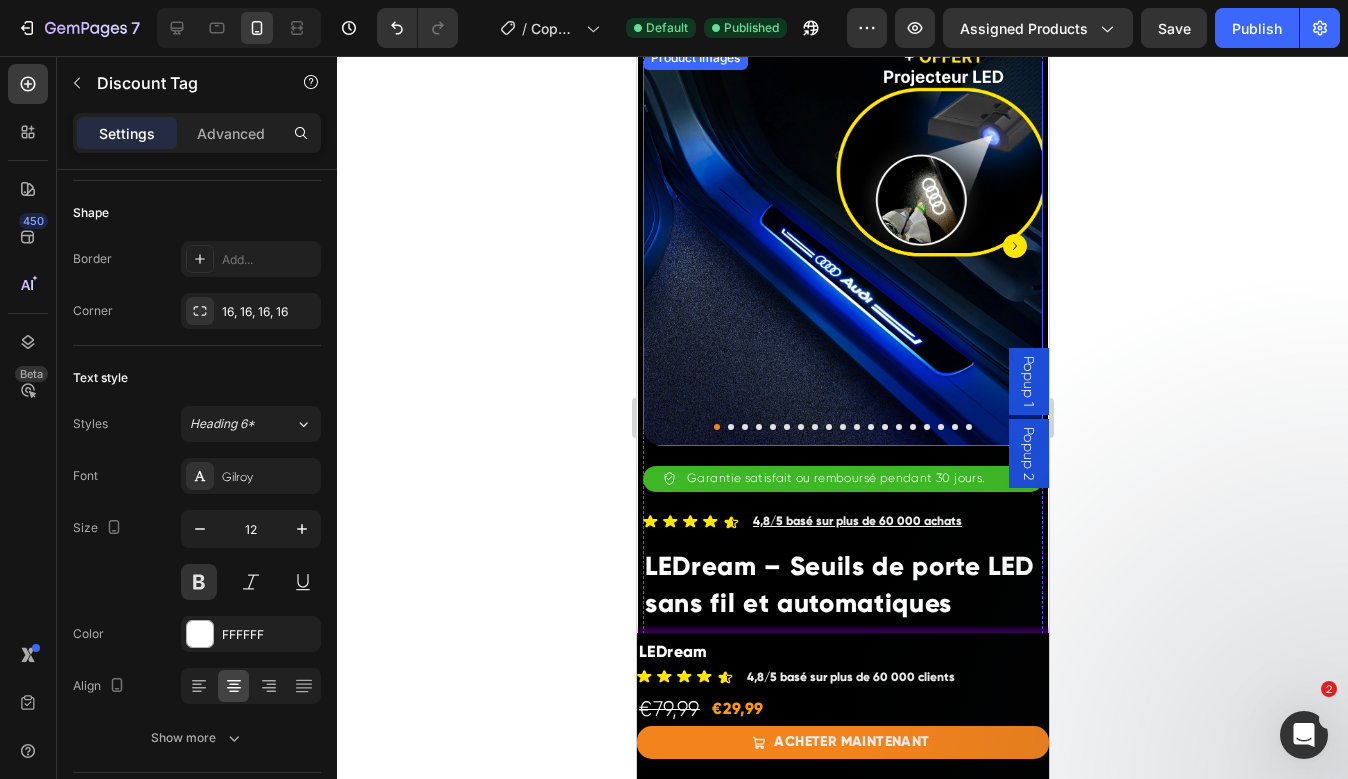 click at bounding box center (730, 427) 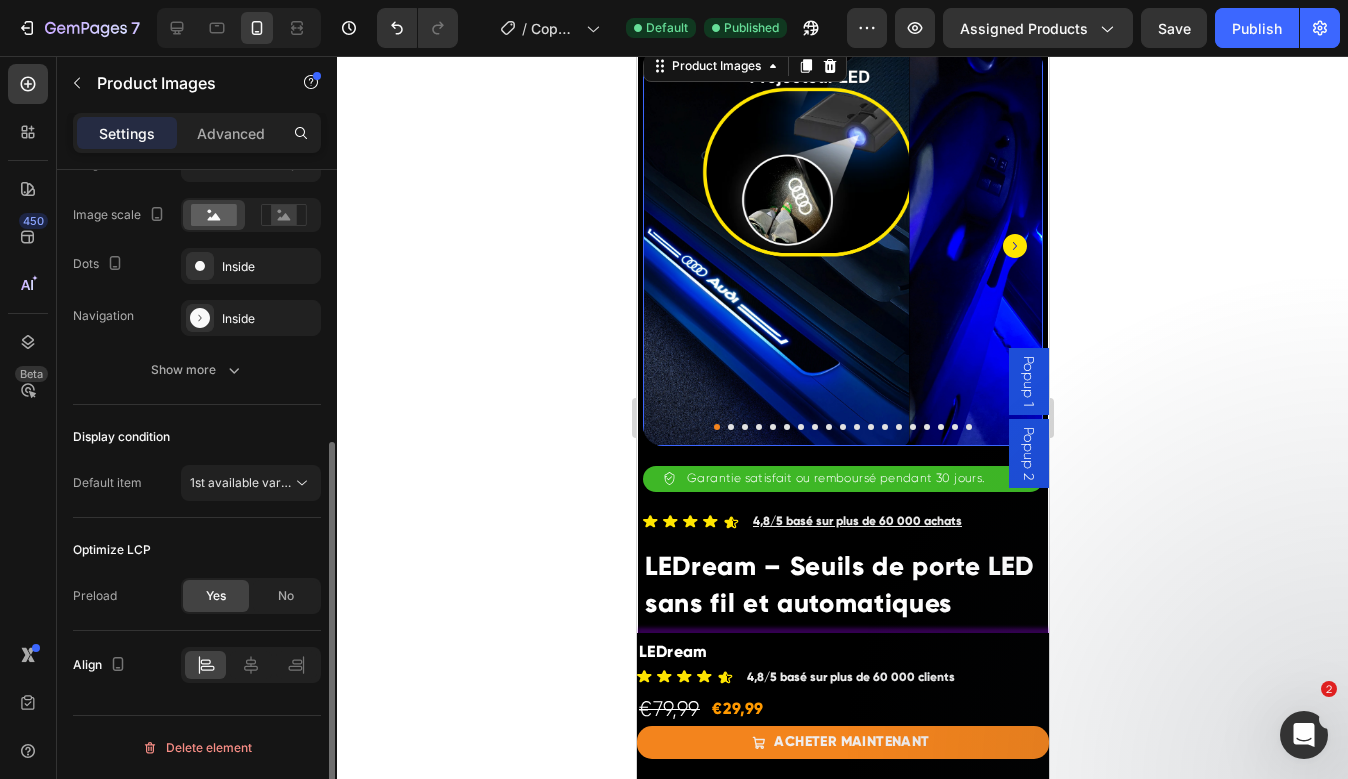 scroll, scrollTop: 0, scrollLeft: 0, axis: both 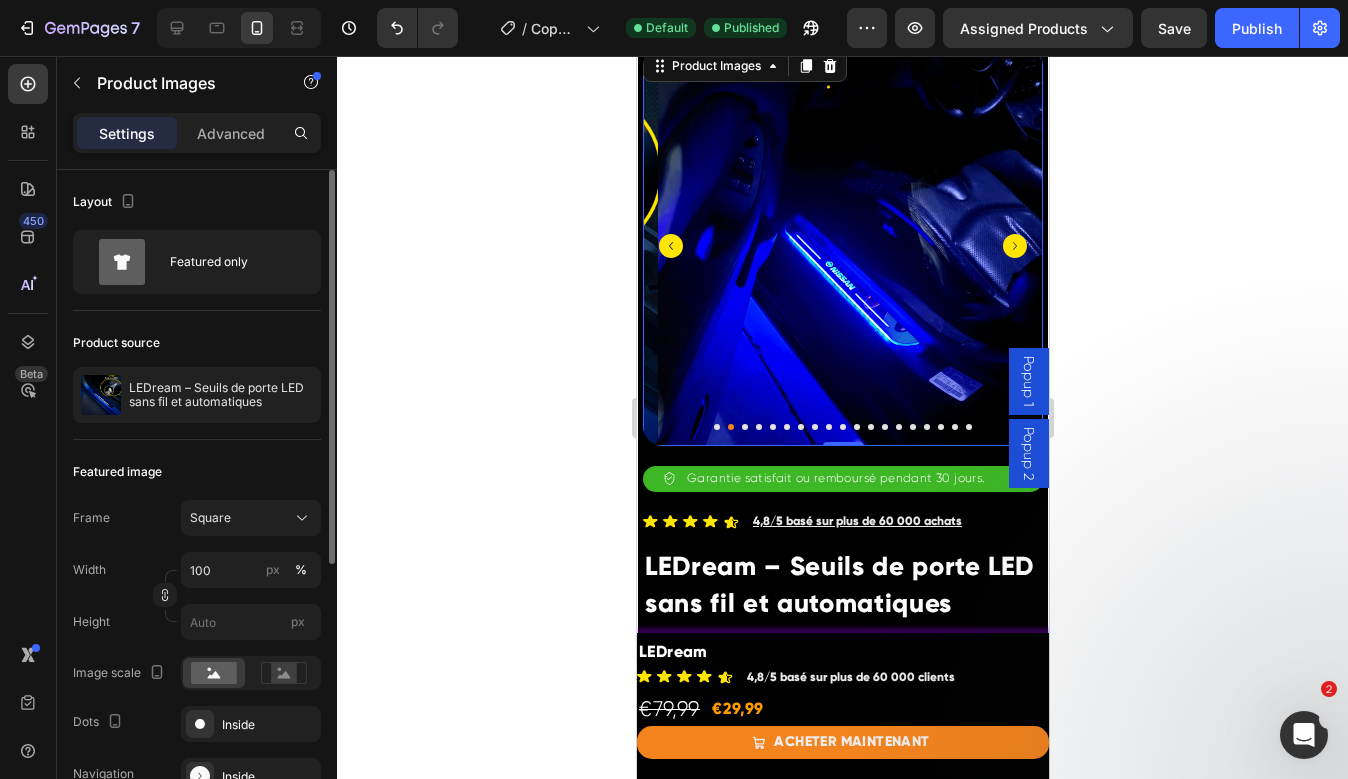 click at bounding box center [744, 427] 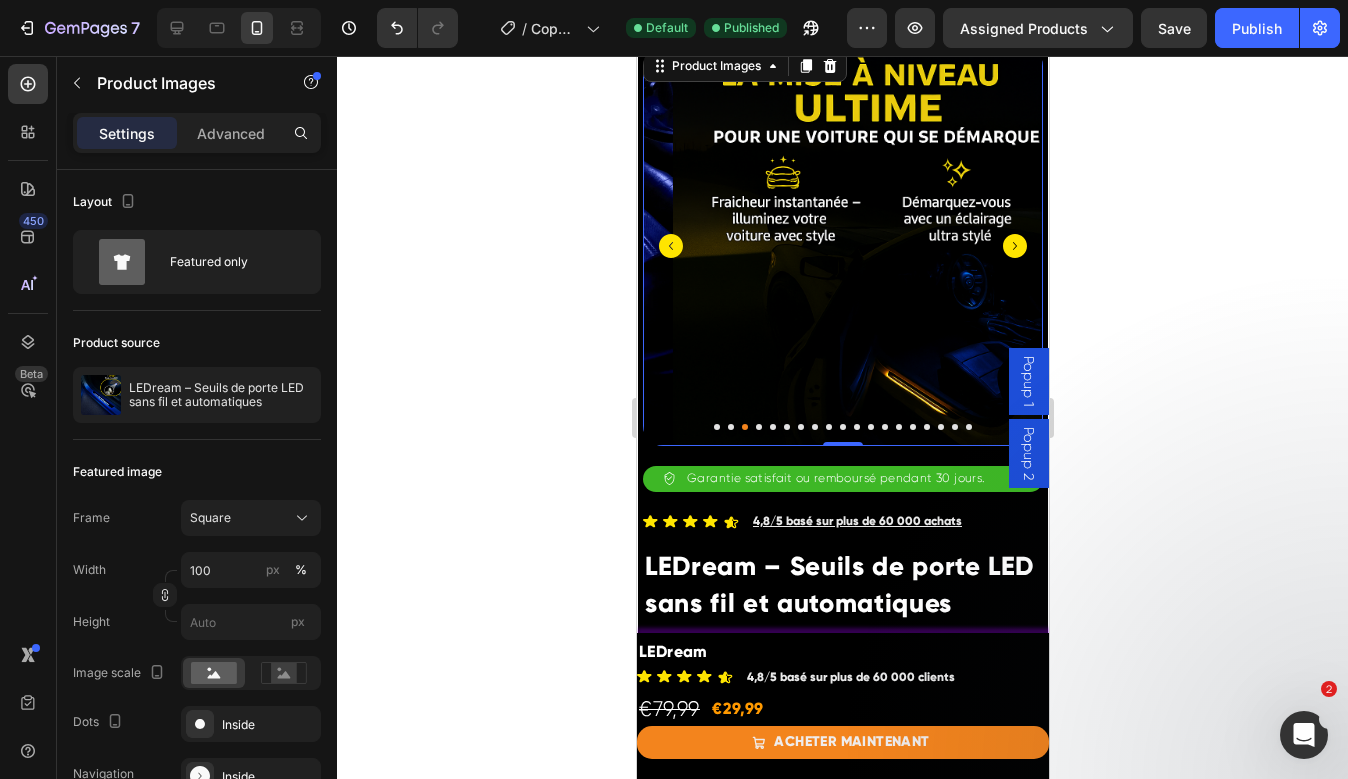 click at bounding box center (758, 427) 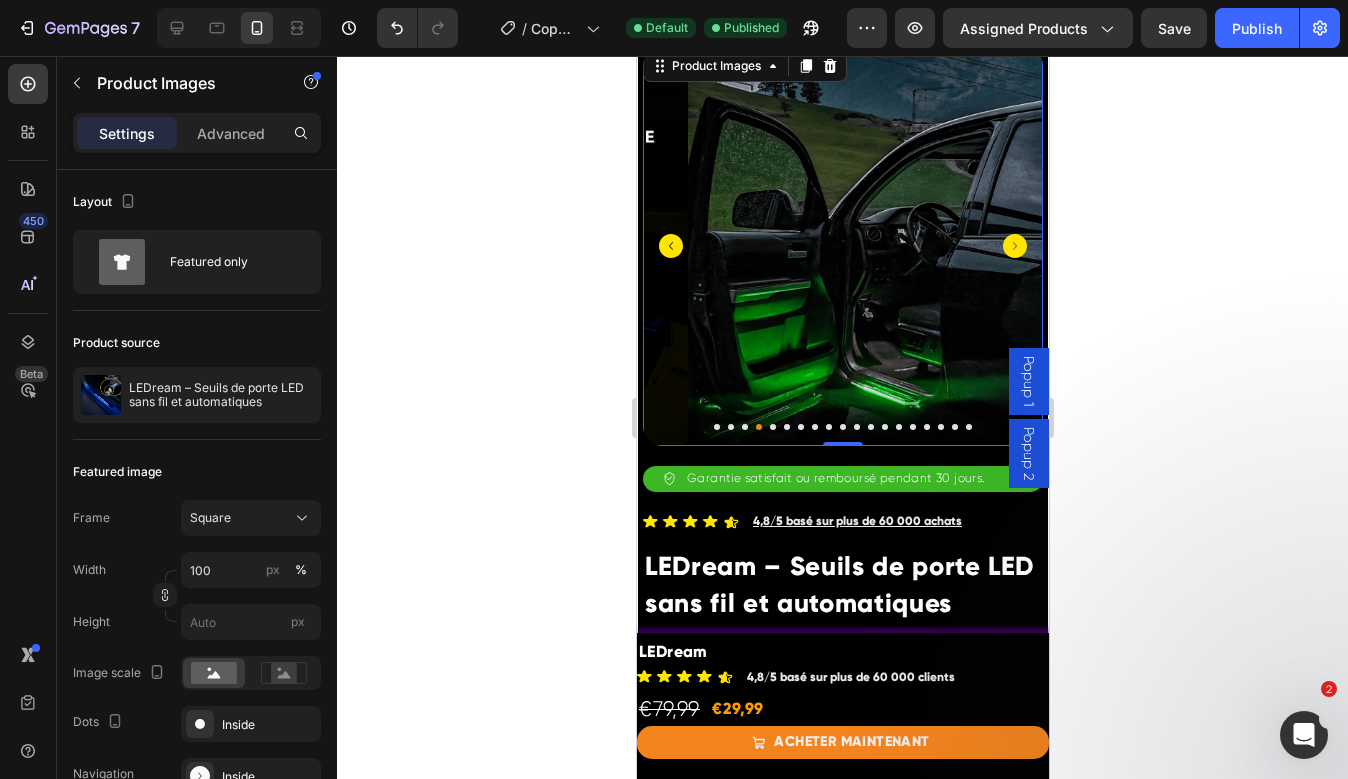 click at bounding box center [772, 427] 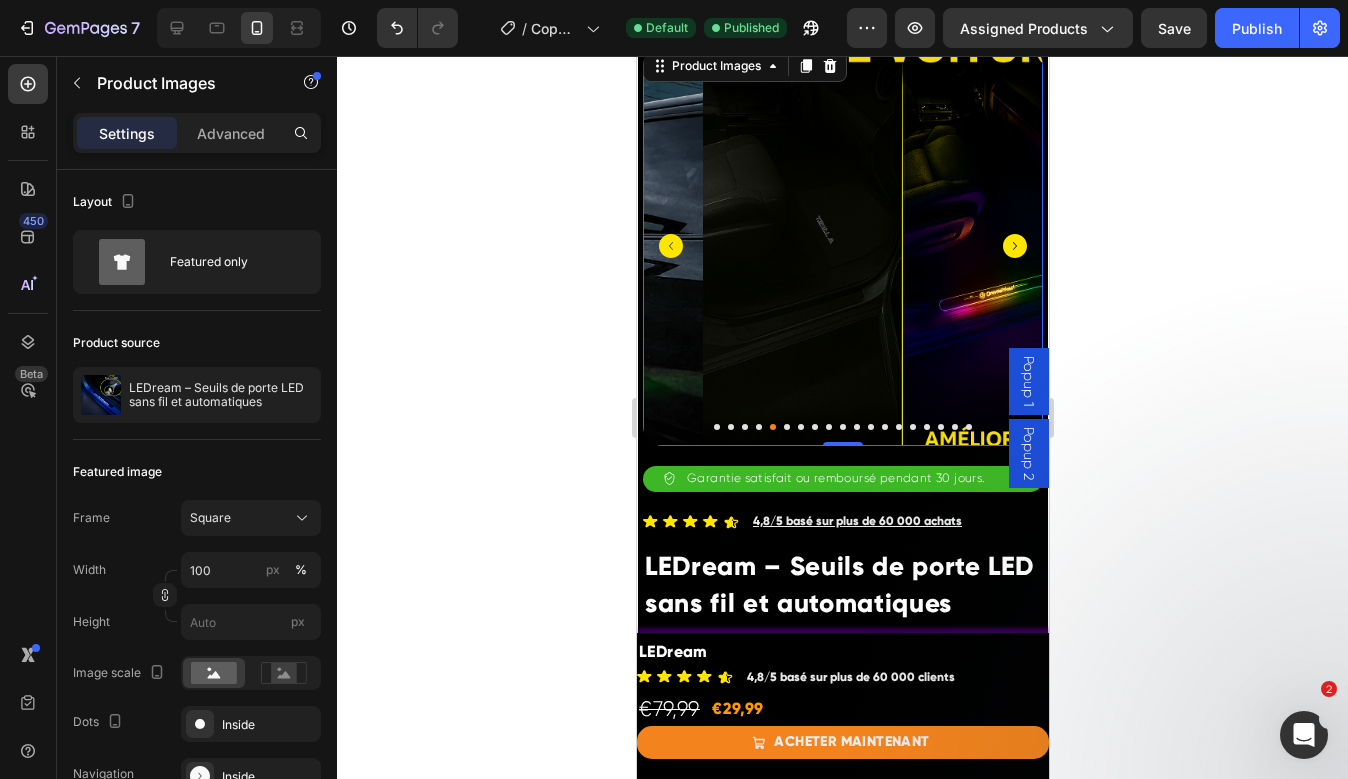 click at bounding box center [842, 427] 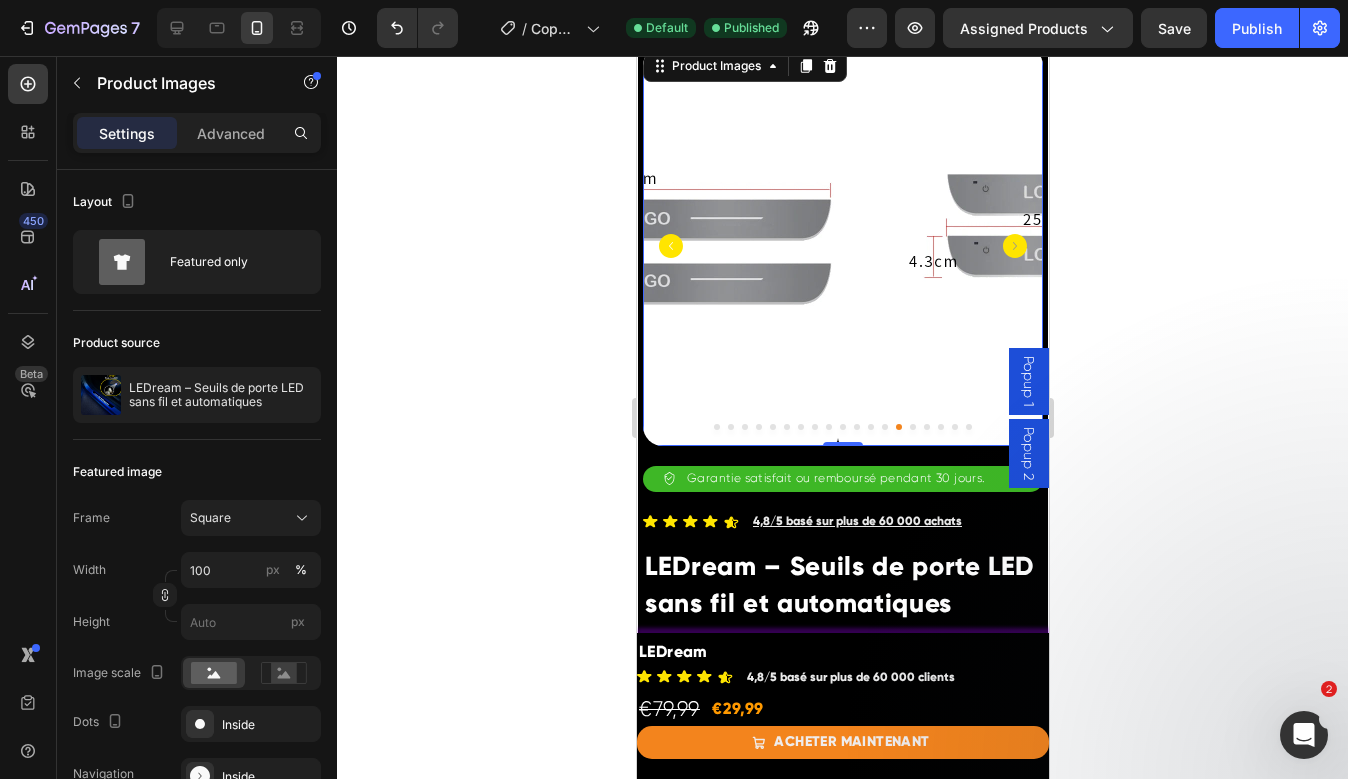 click at bounding box center (912, 427) 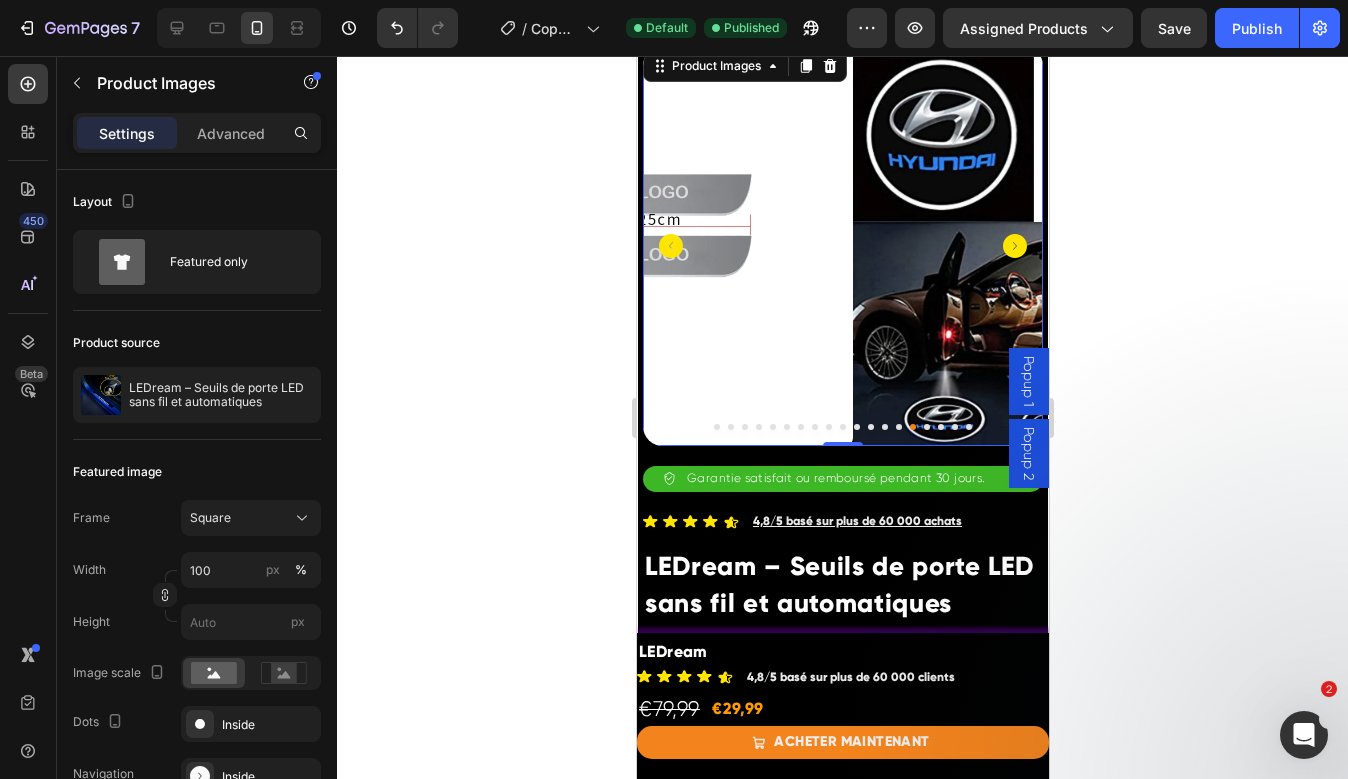 click at bounding box center (842, 427) 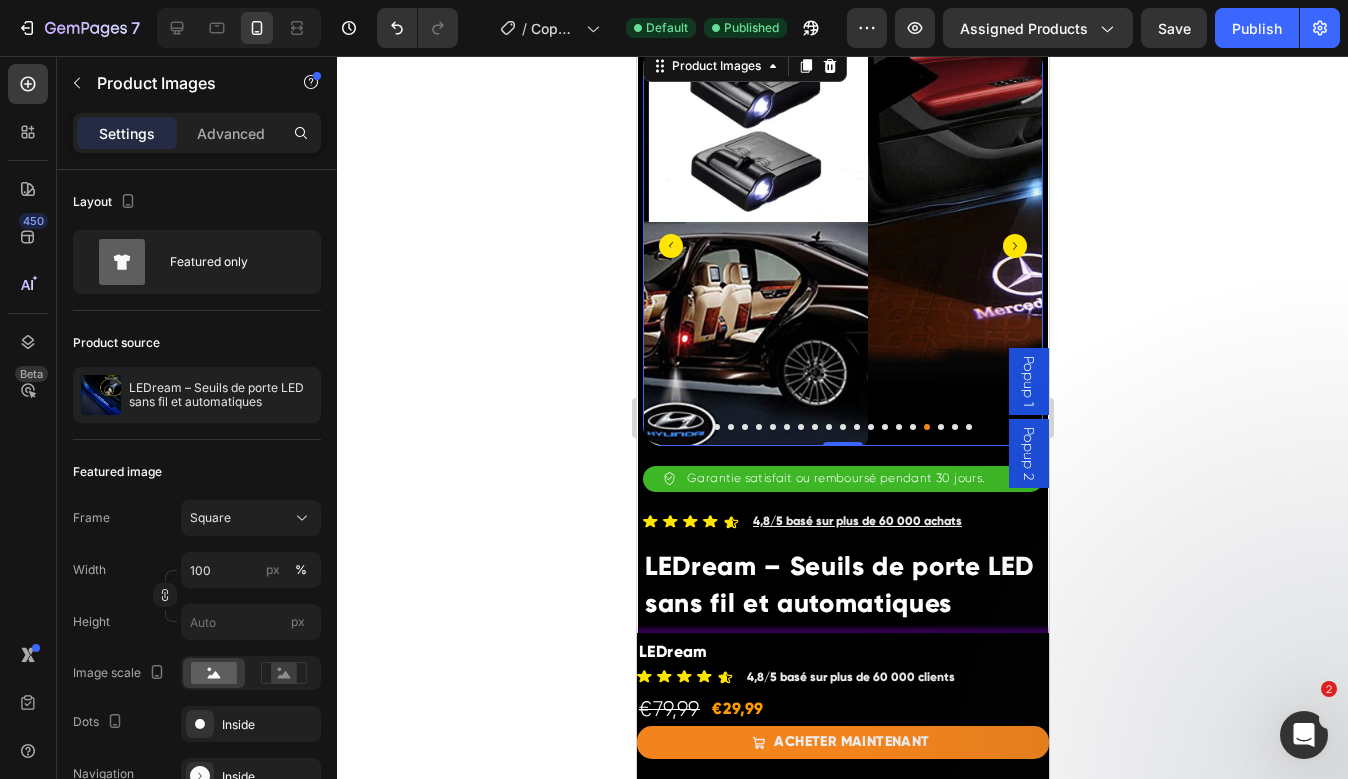 click at bounding box center (842, 427) 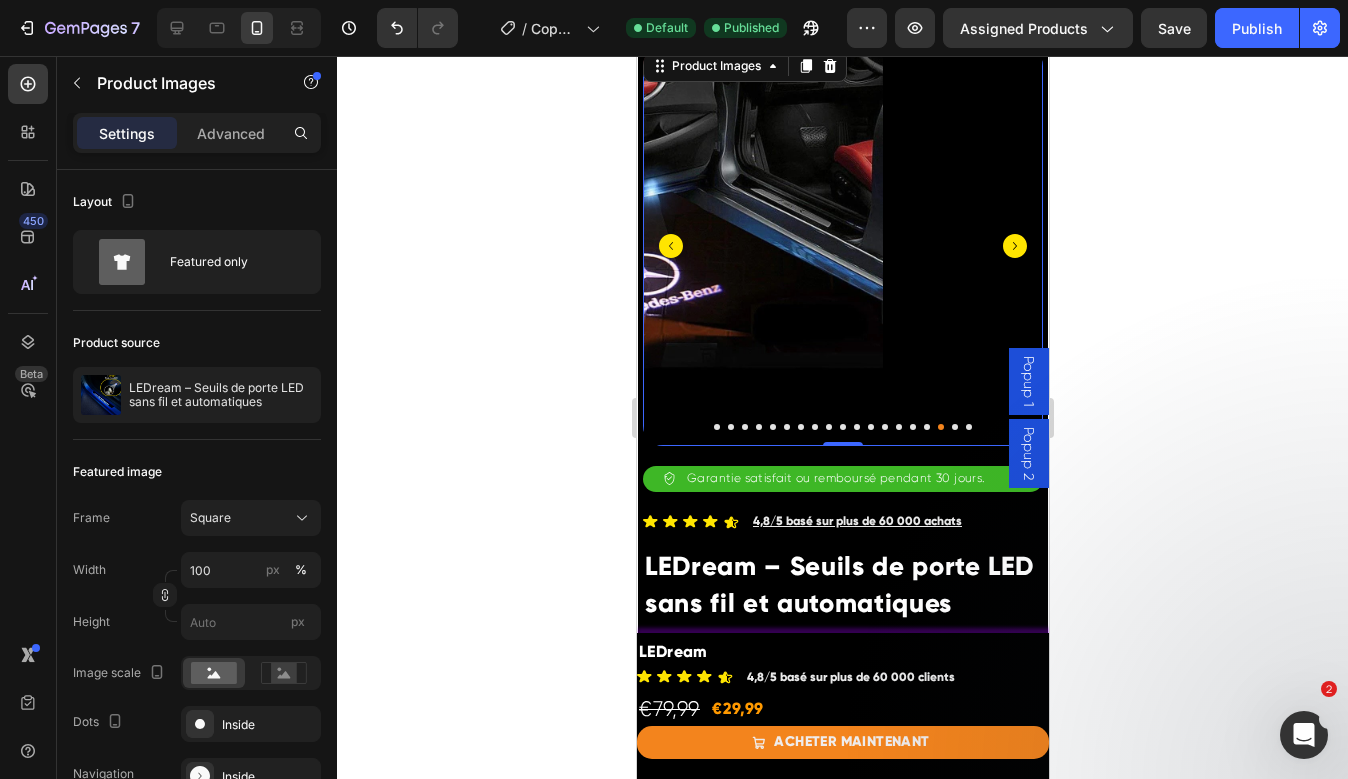click at bounding box center [954, 427] 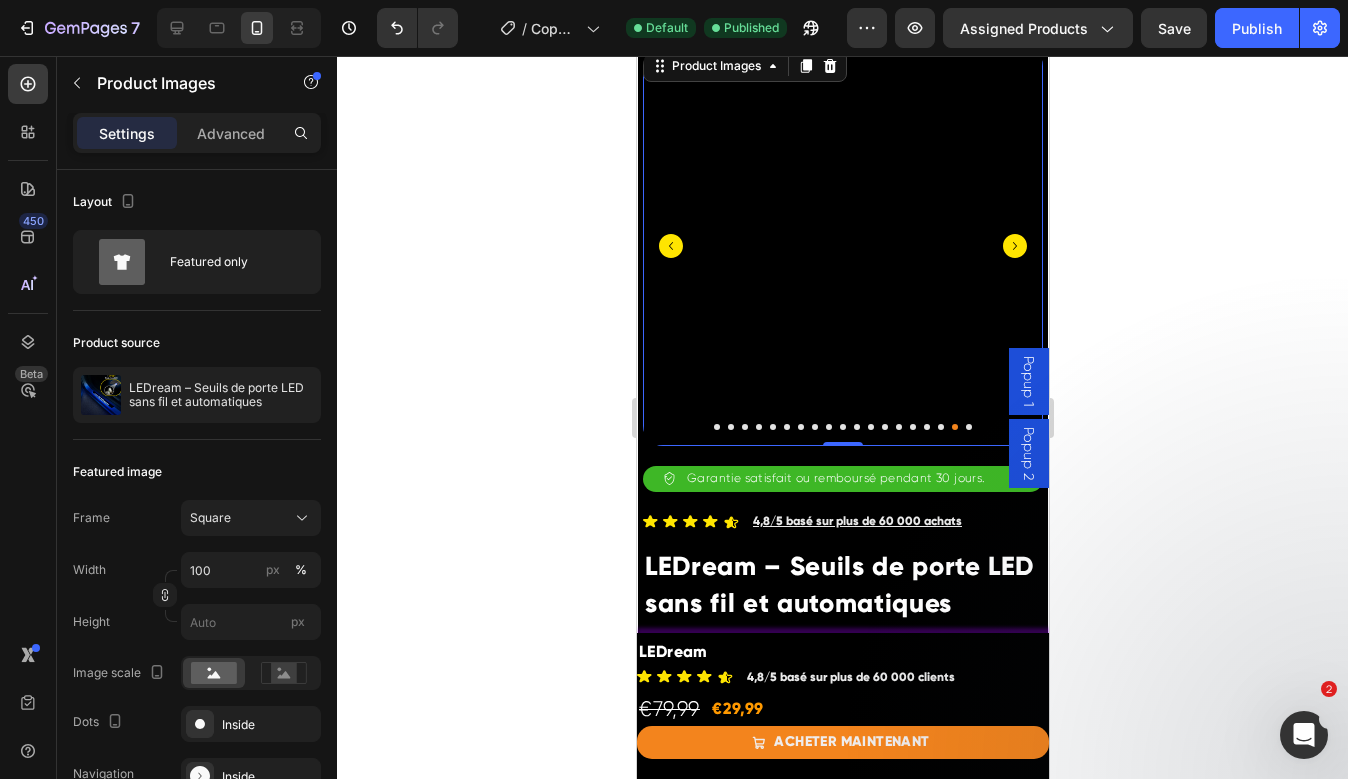 click at bounding box center [842, 427] 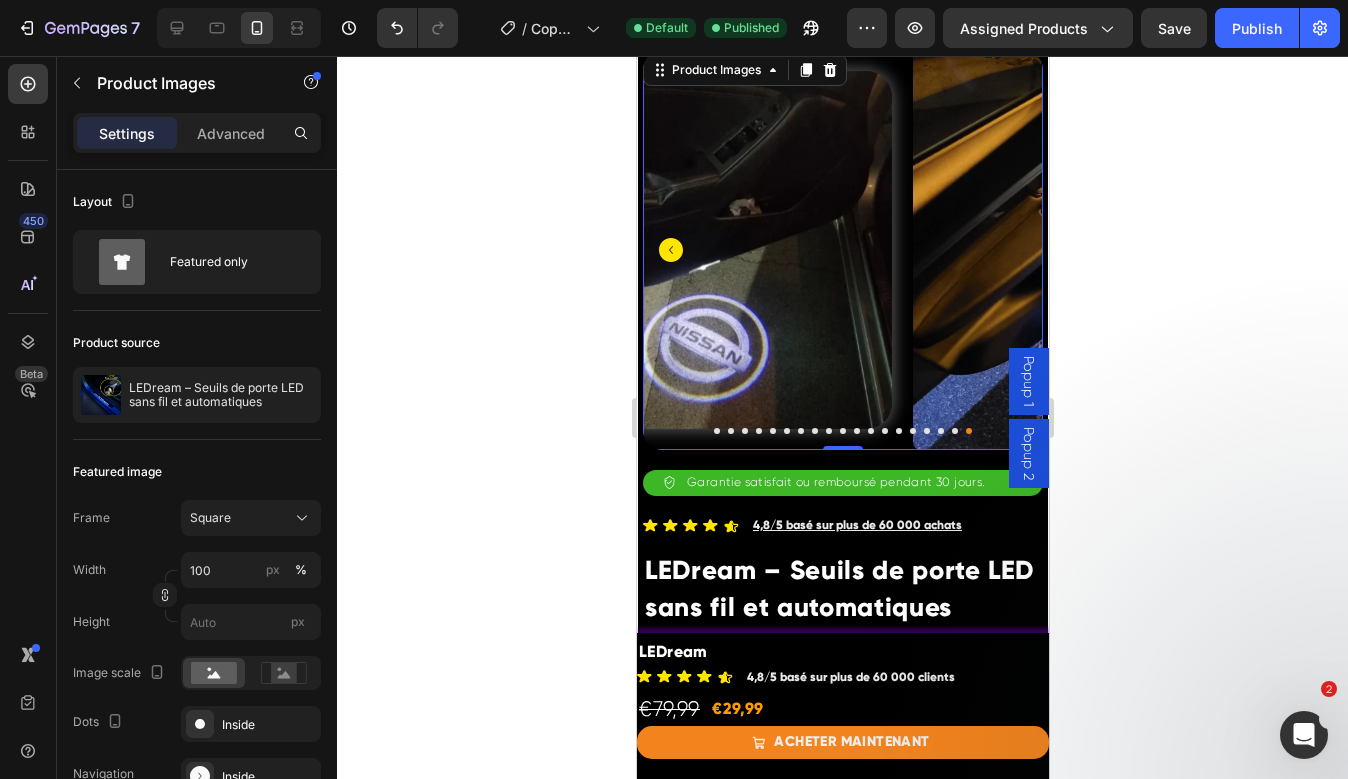 scroll, scrollTop: 231, scrollLeft: 0, axis: vertical 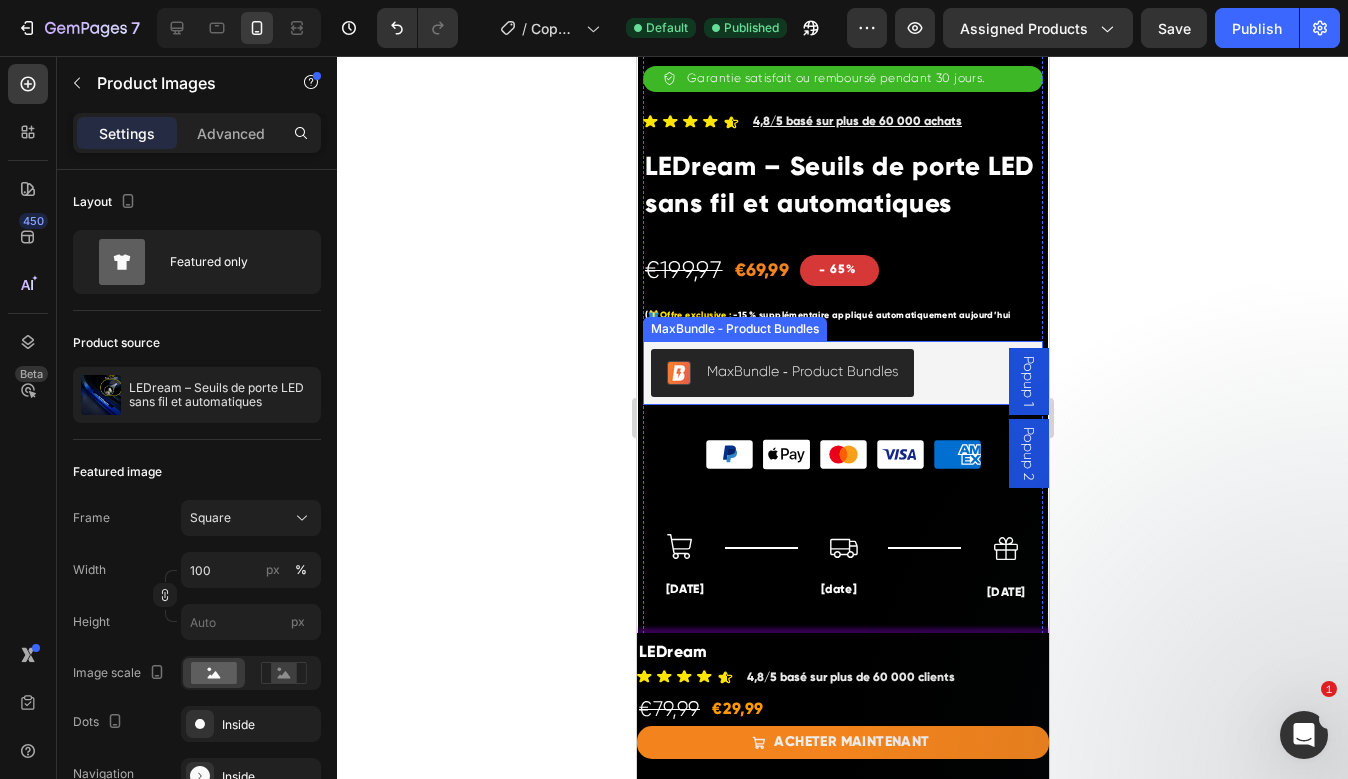 click on "MaxBundle ‑ Product Bundles" at bounding box center [842, 373] 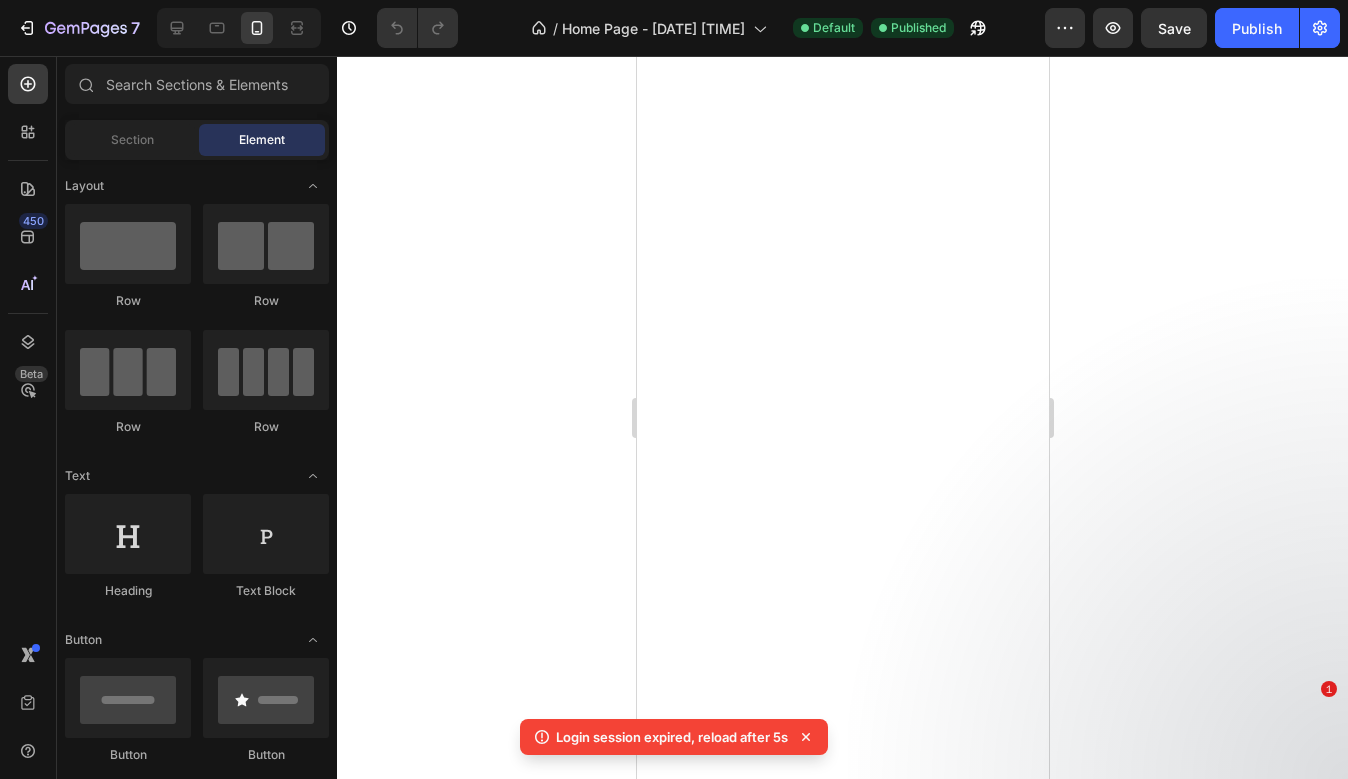 scroll, scrollTop: 0, scrollLeft: 0, axis: both 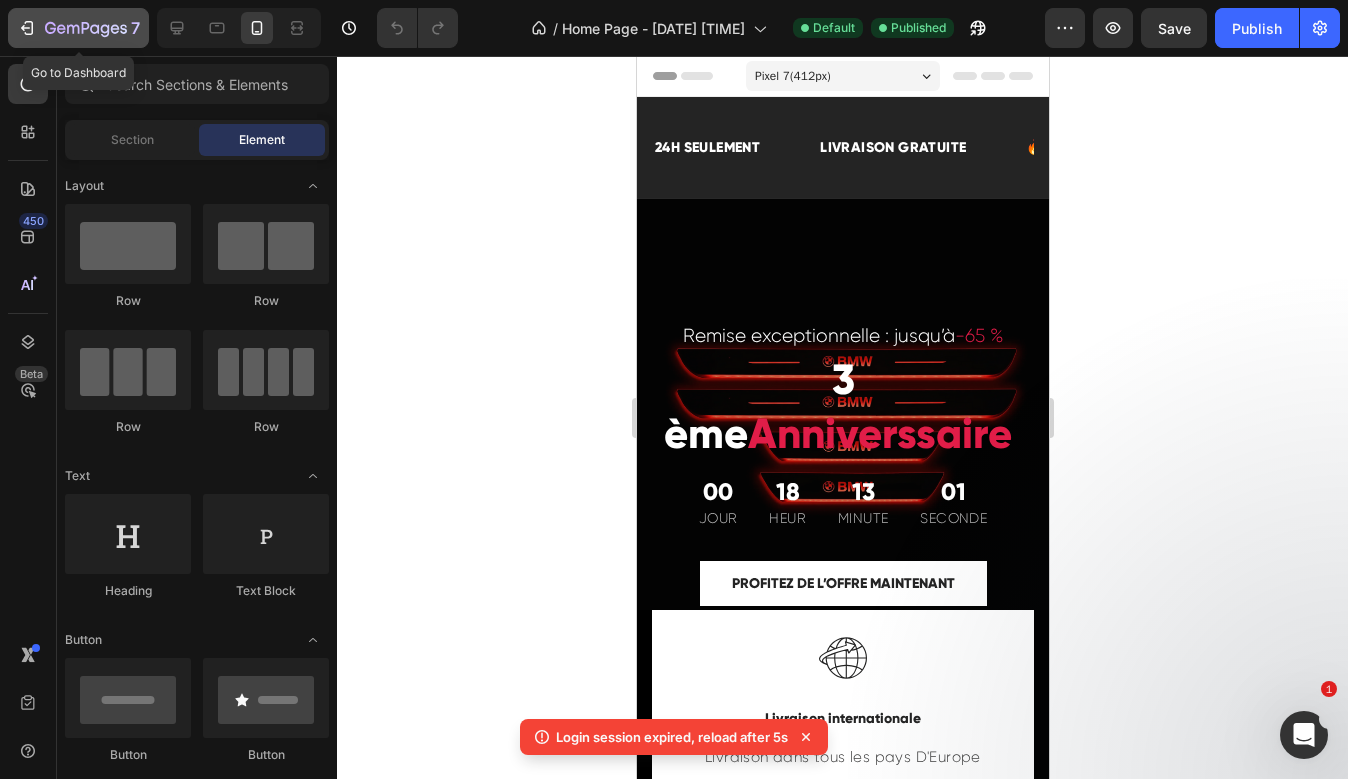 click 